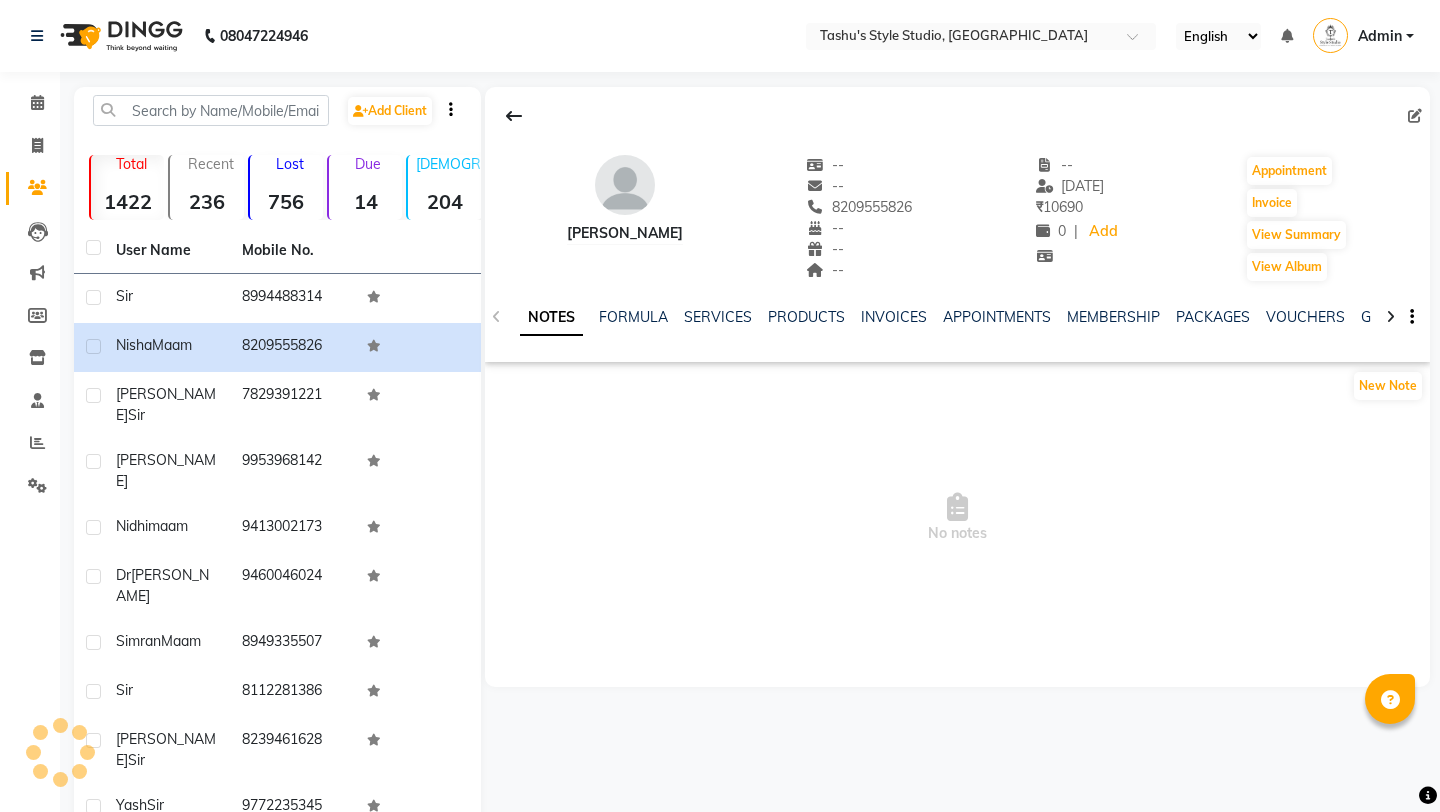 scroll, scrollTop: 0, scrollLeft: 0, axis: both 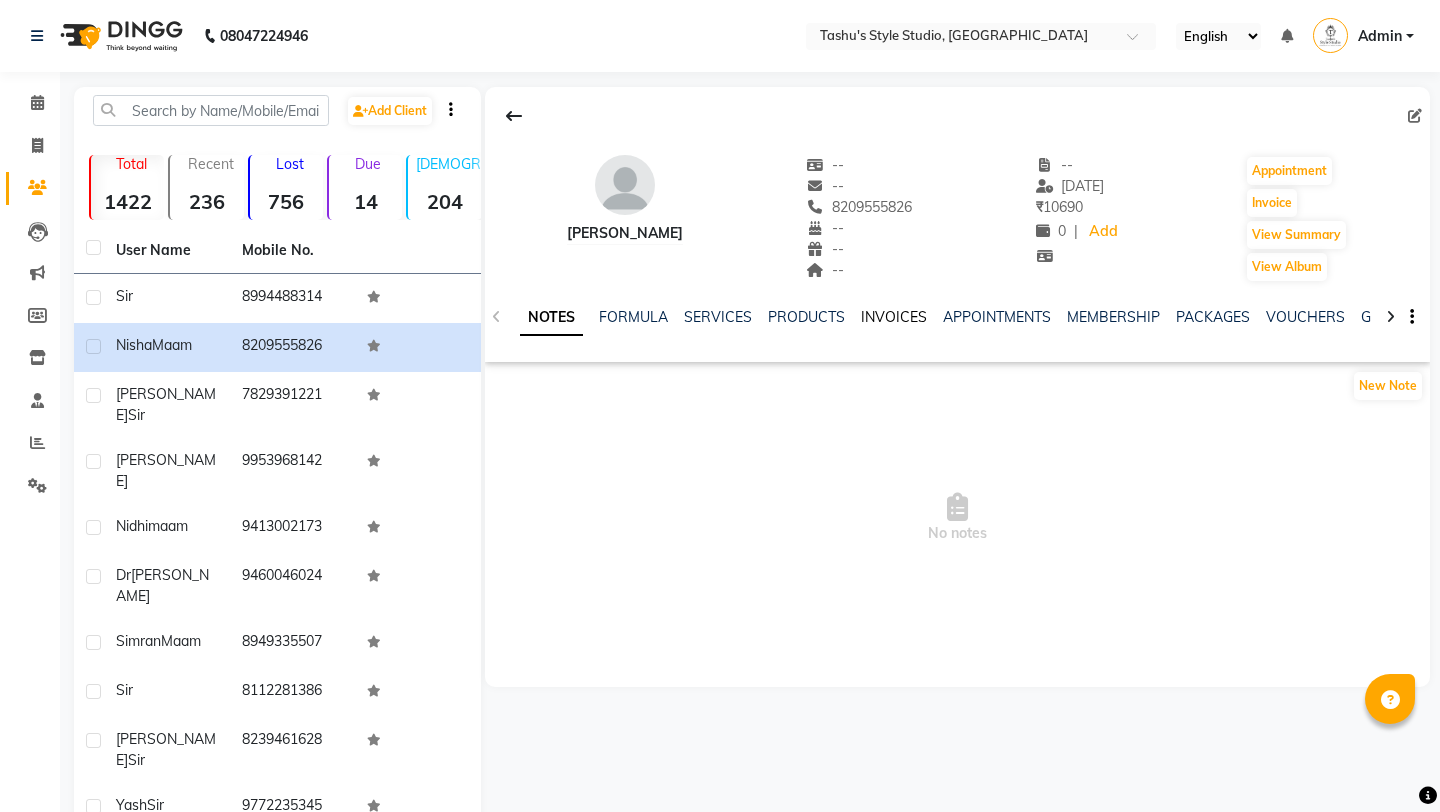 click on "INVOICES" 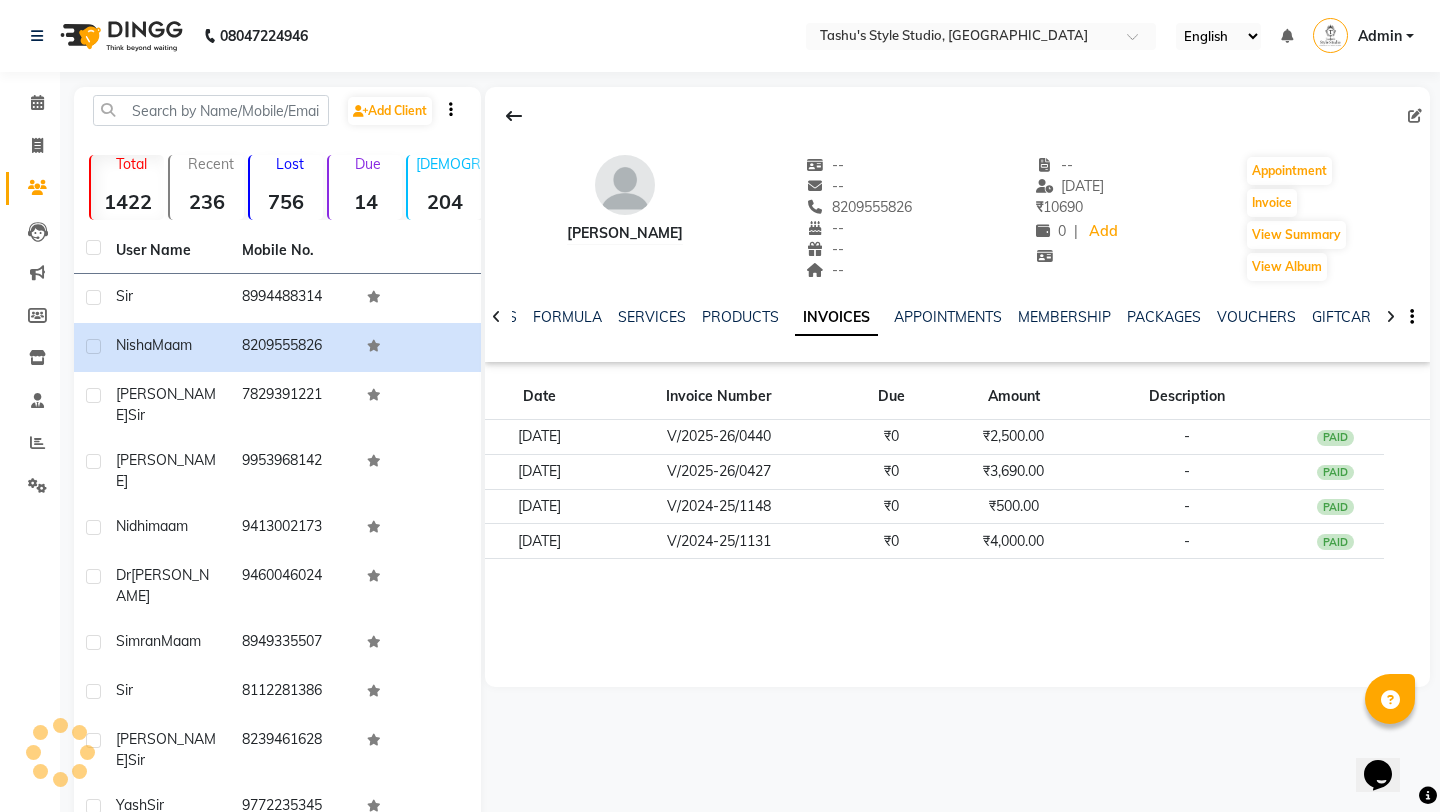 scroll, scrollTop: 0, scrollLeft: 0, axis: both 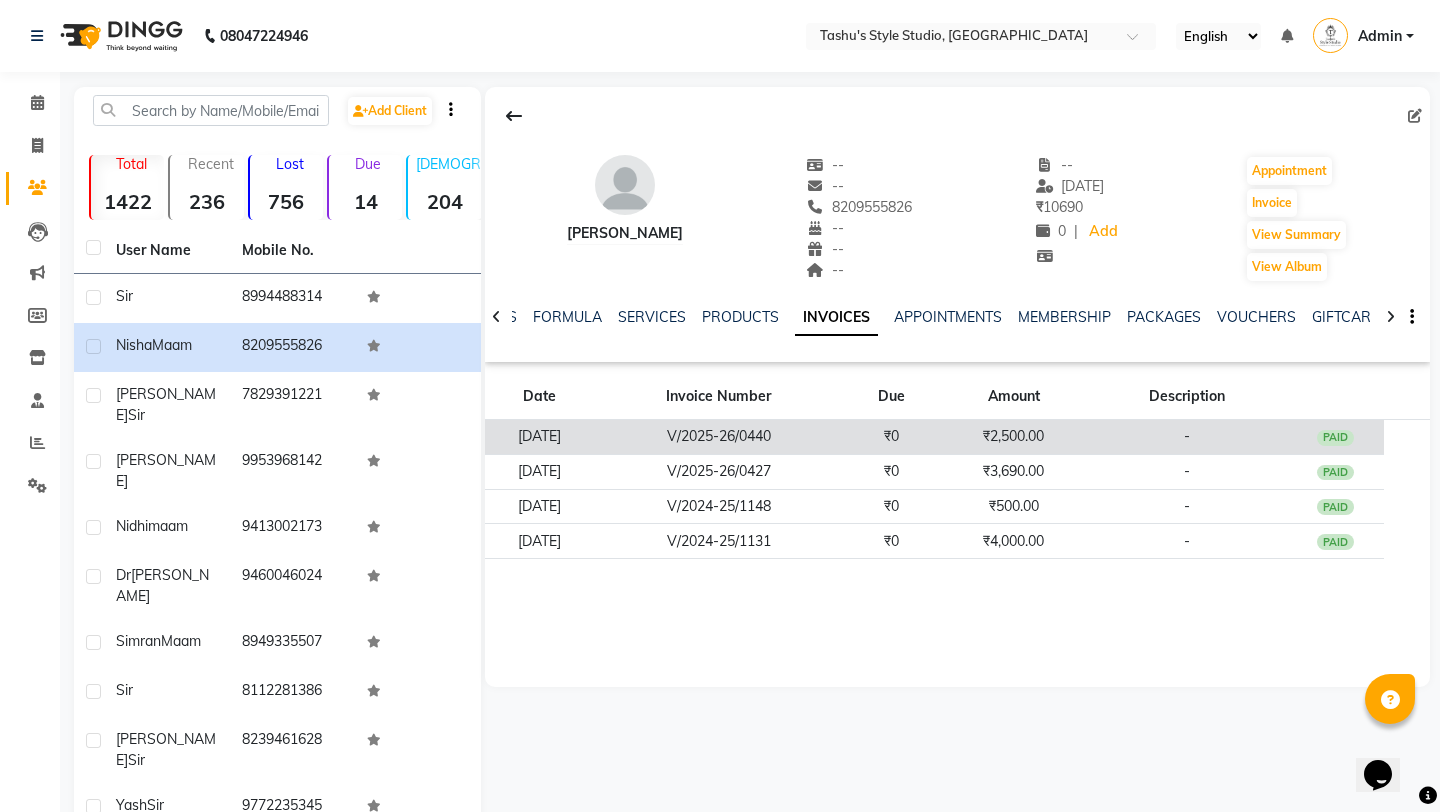 click on "V/2025-26/0440" 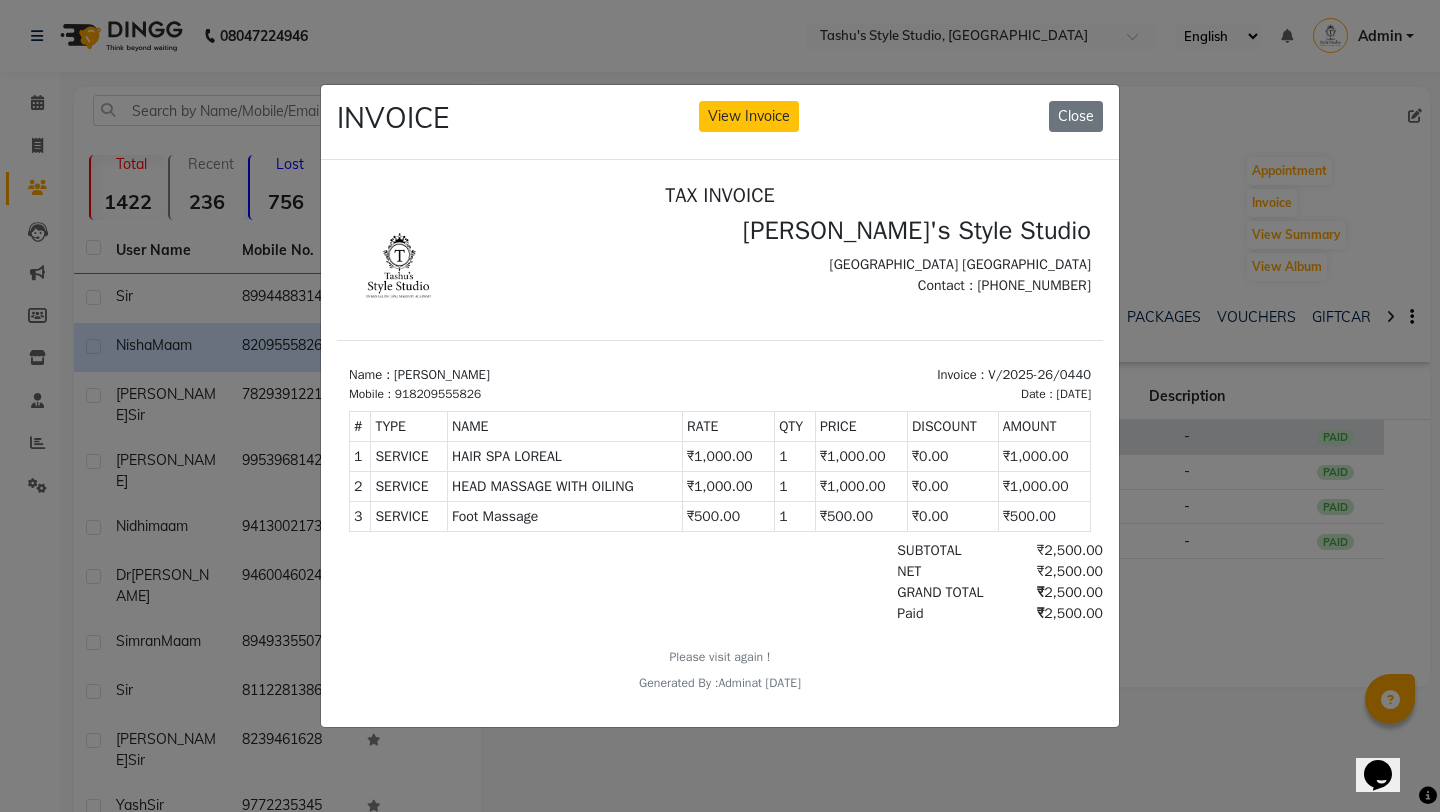 scroll, scrollTop: 0, scrollLeft: 0, axis: both 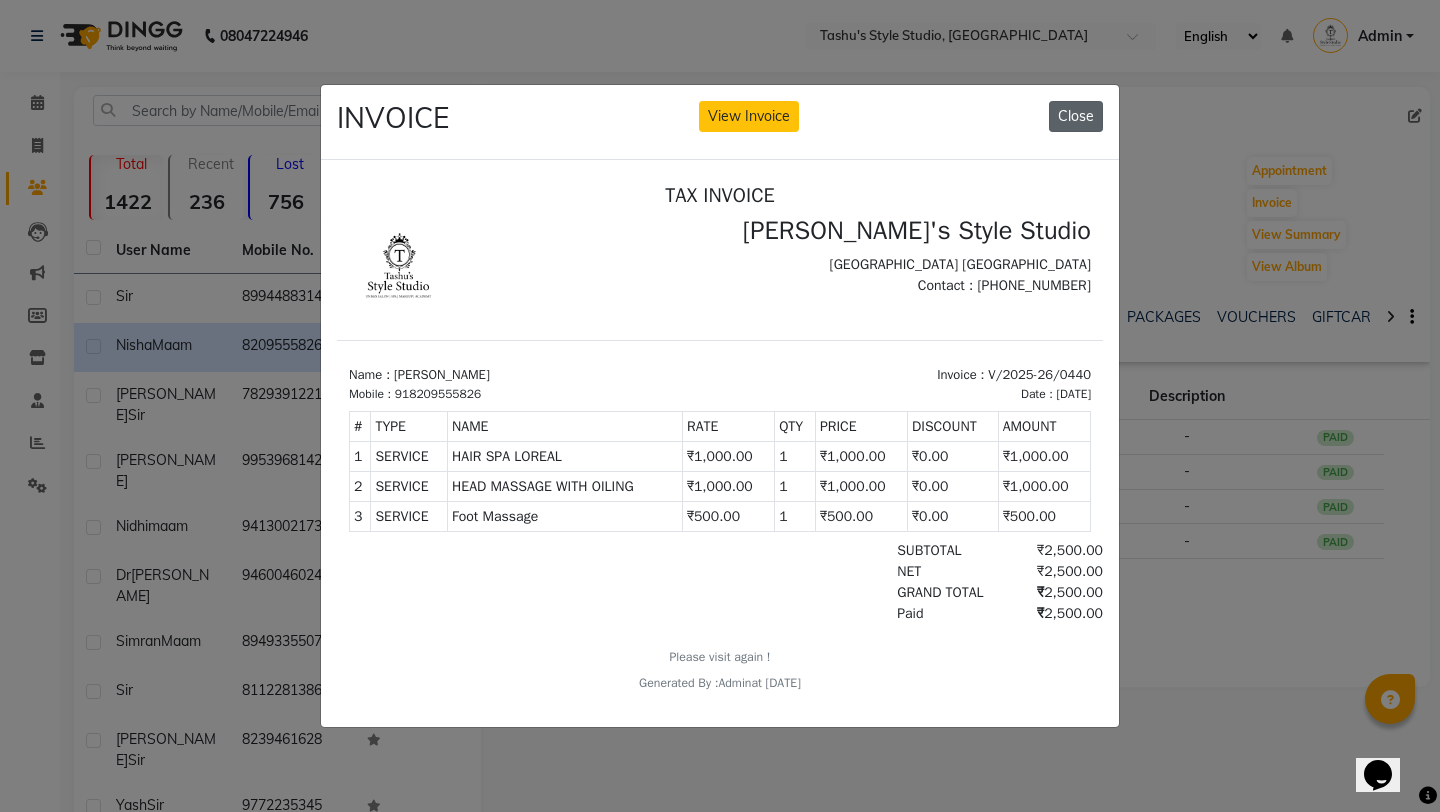 click on "Close" 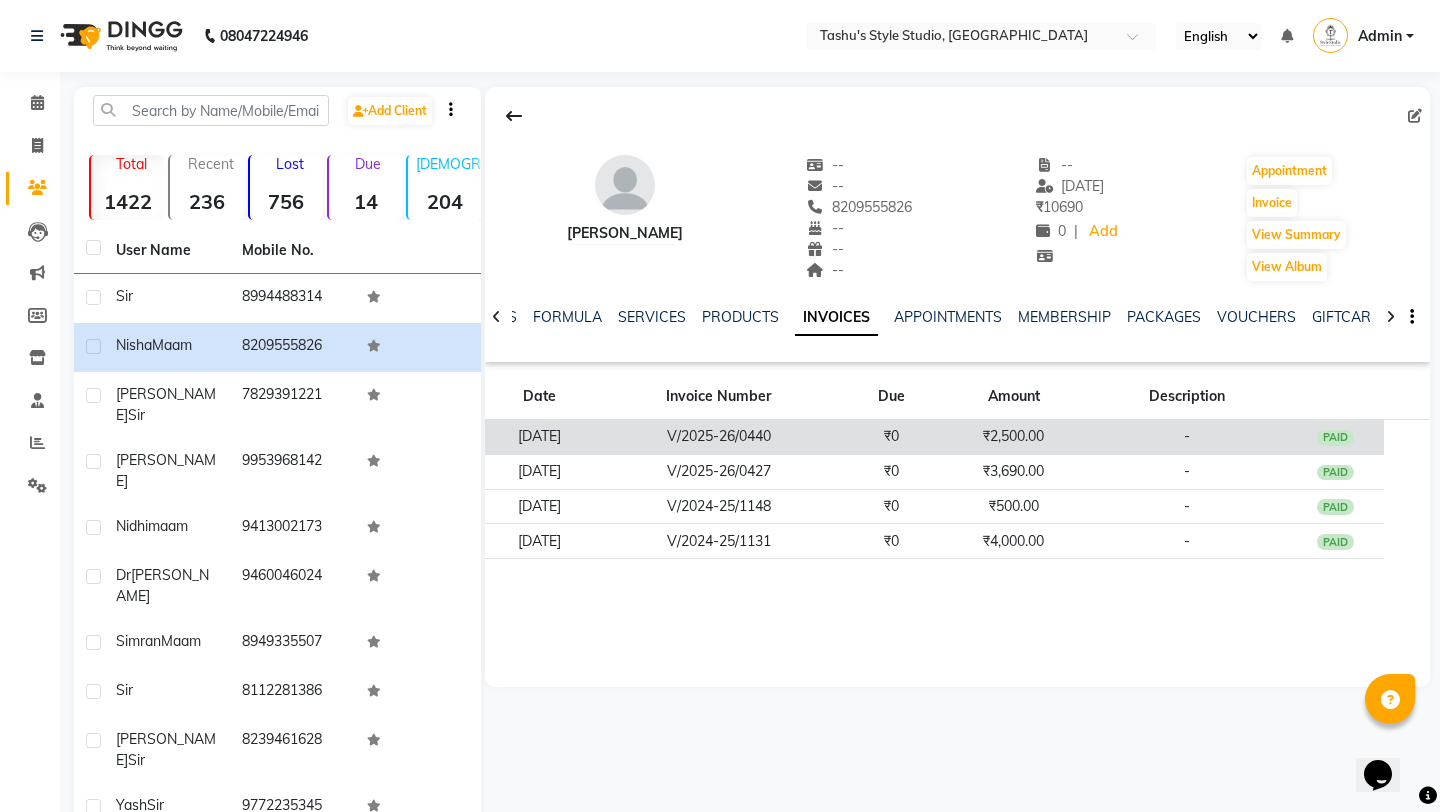 click on "-" 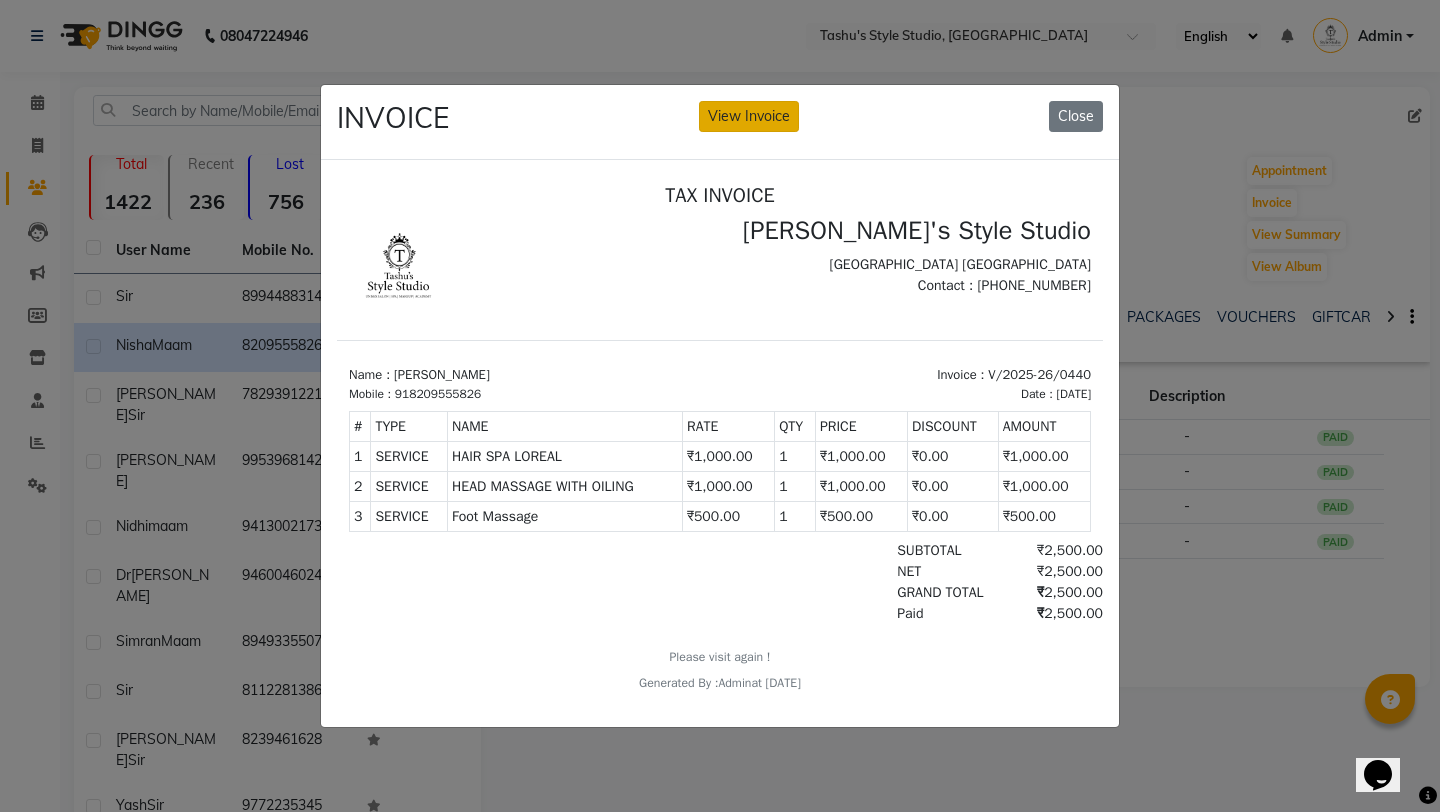 scroll, scrollTop: 0, scrollLeft: 0, axis: both 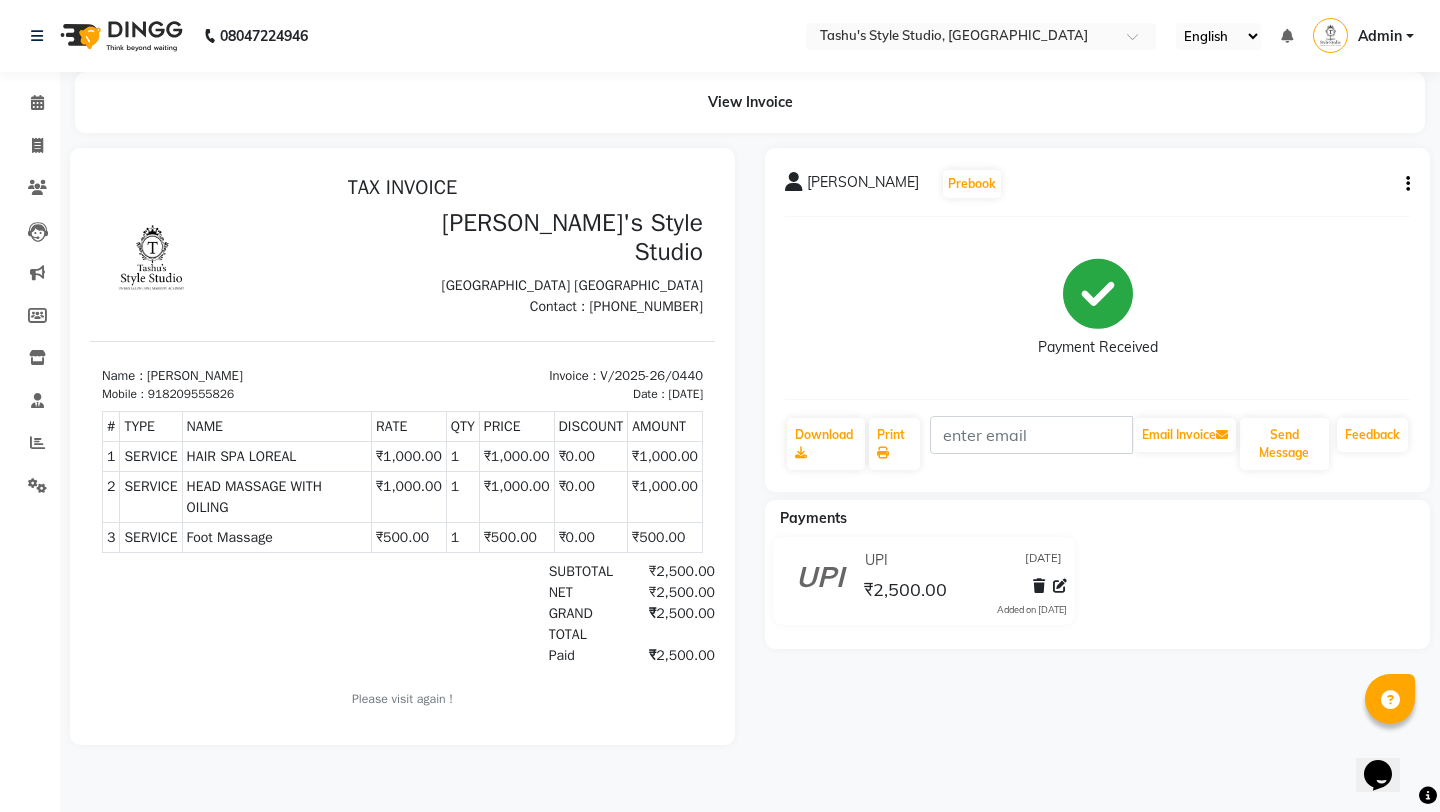click 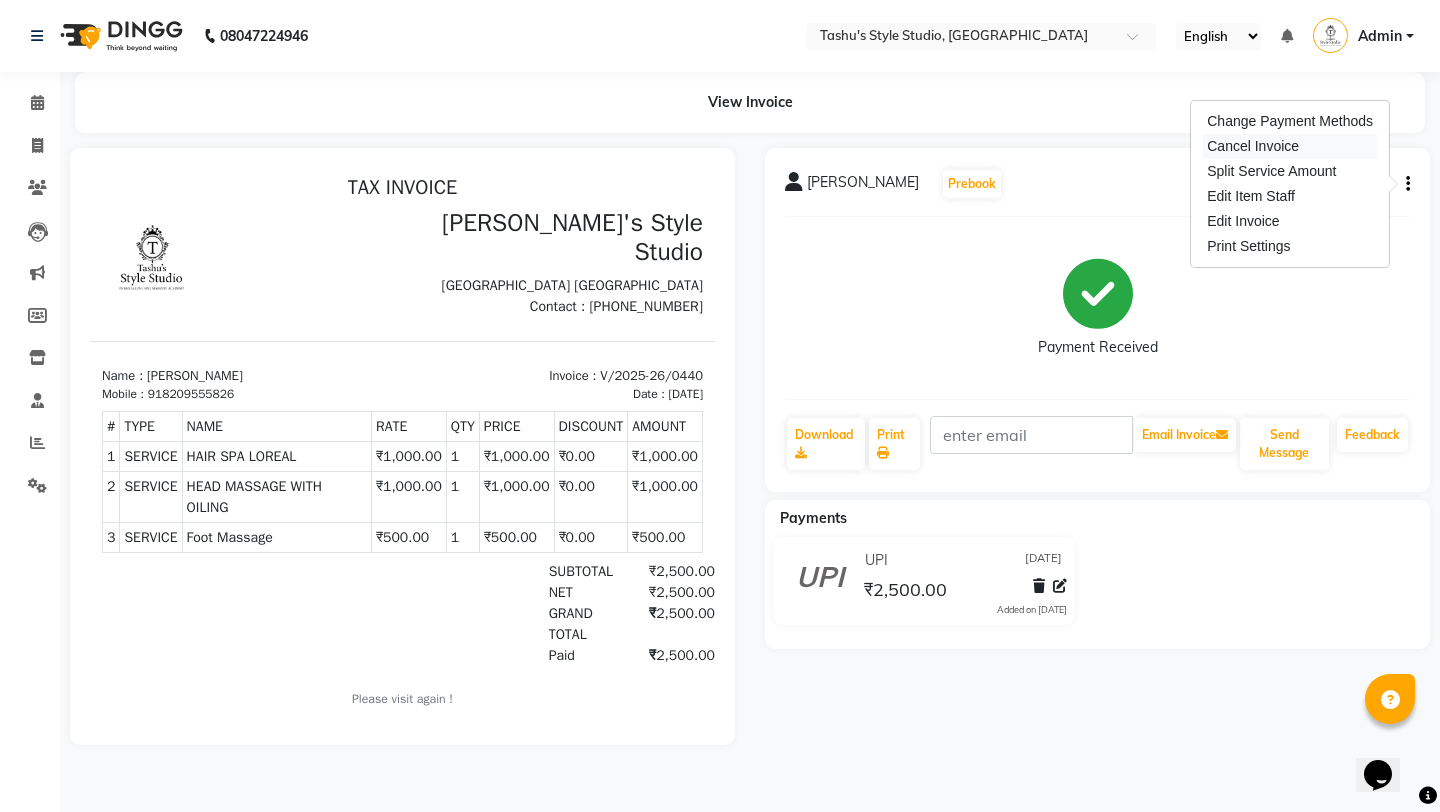 click on "Cancel Invoice" at bounding box center (1290, 146) 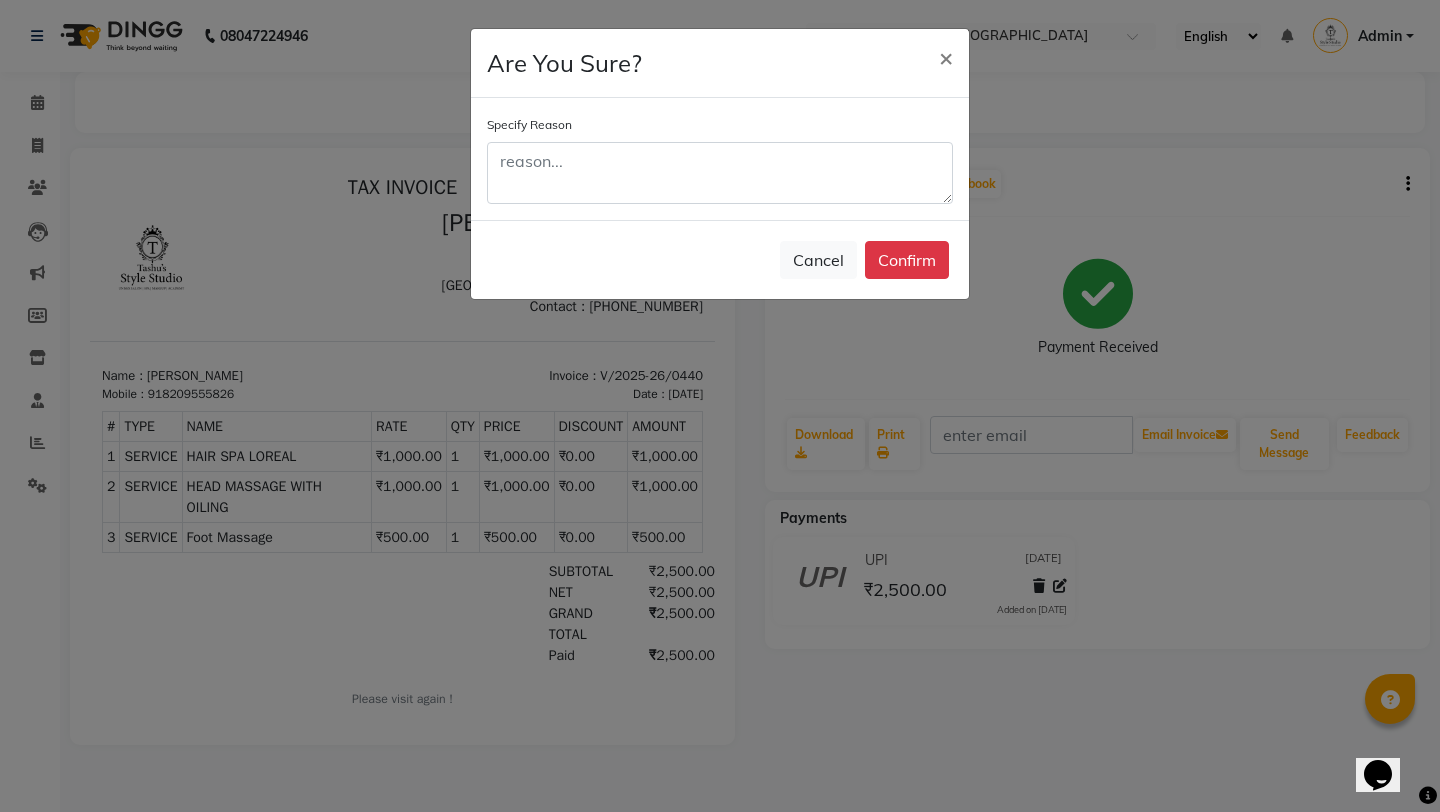 click on "Specify Reason" 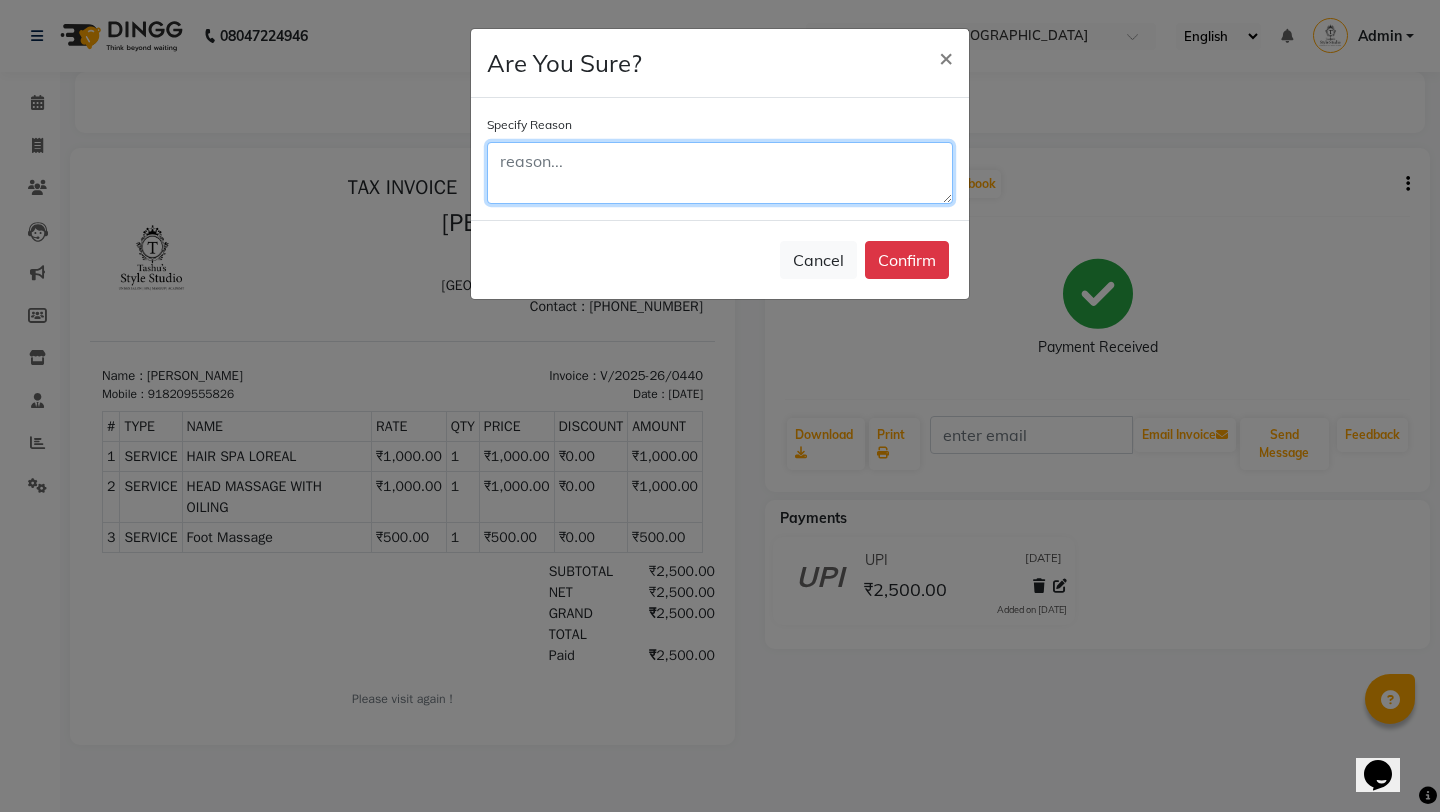 click 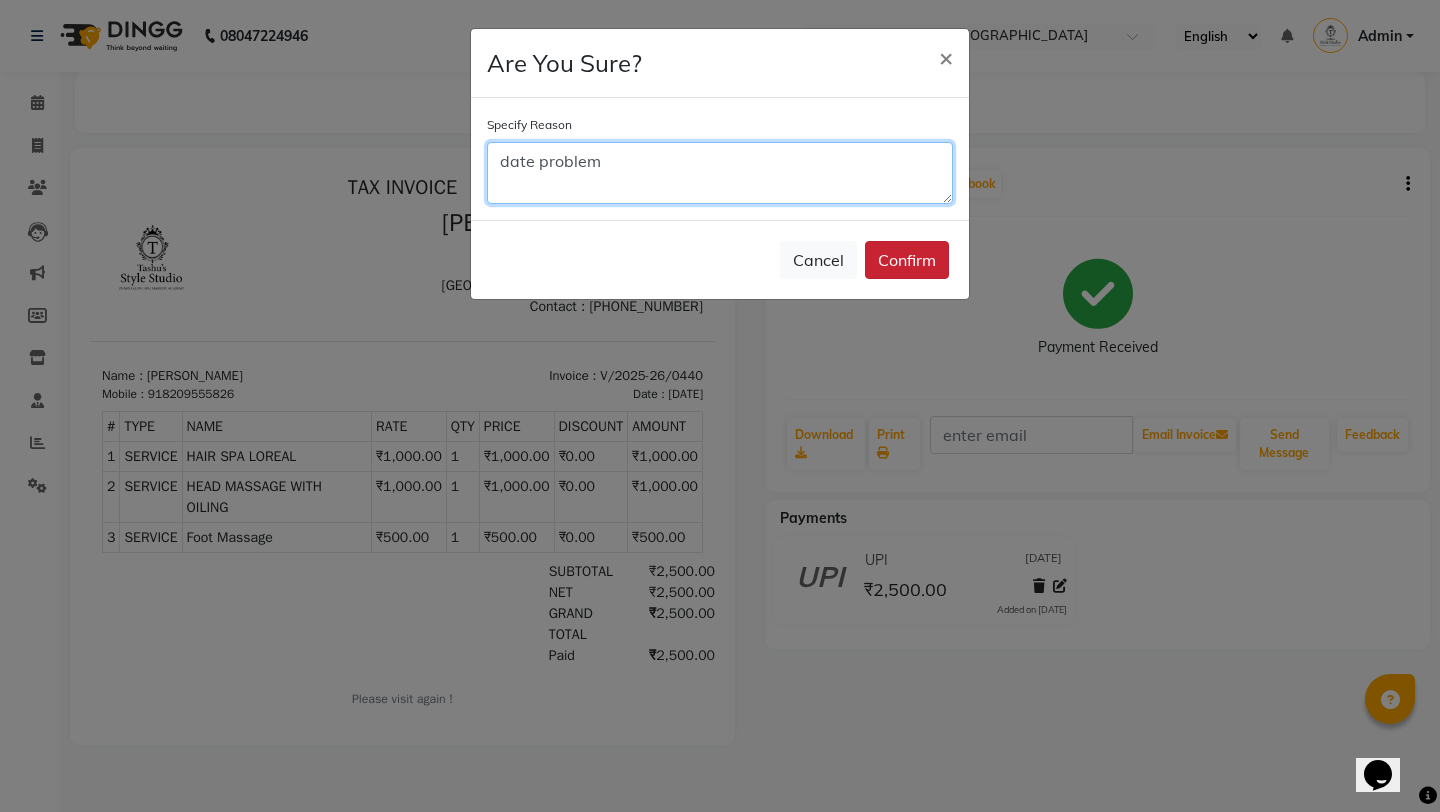 type on "date problem" 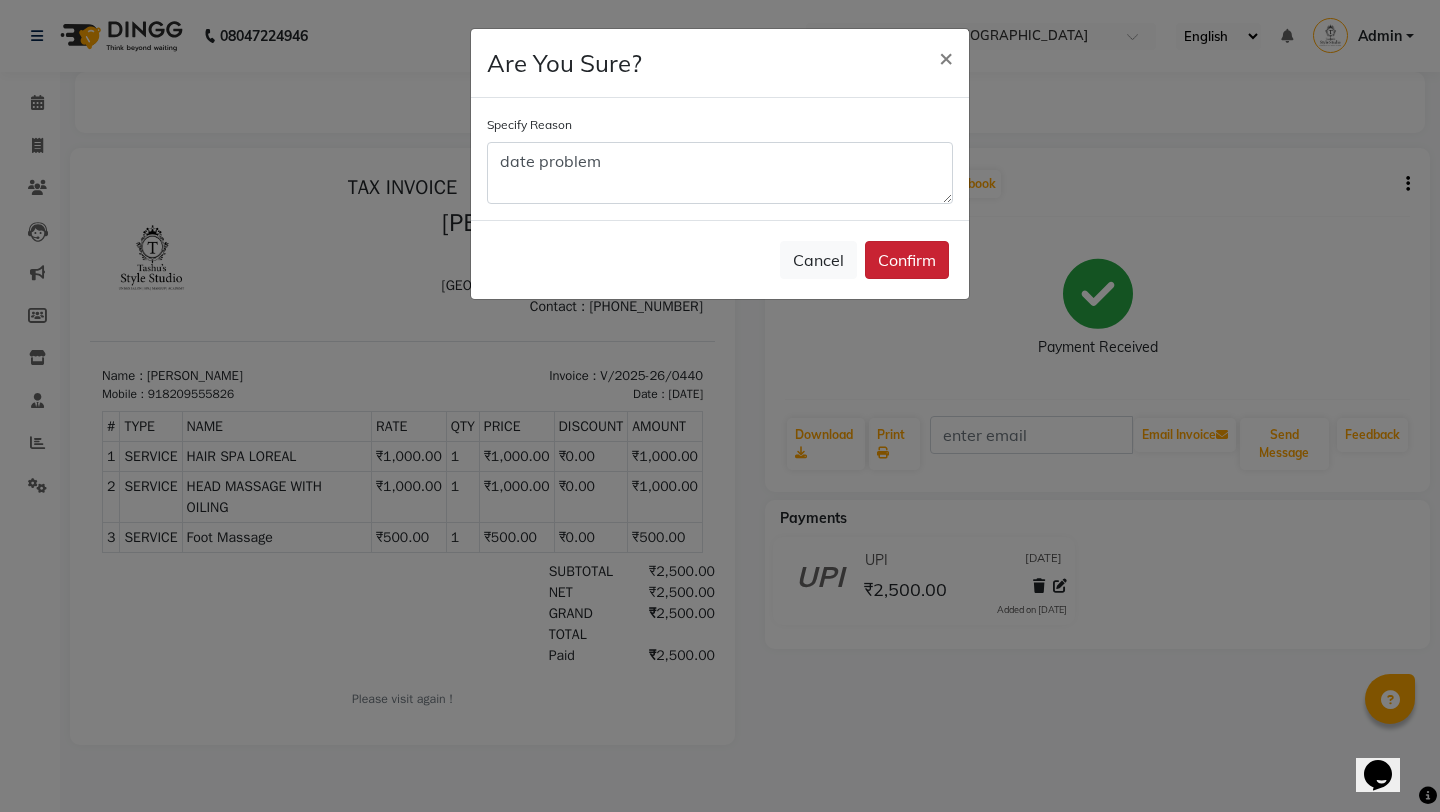 click on "Confirm" 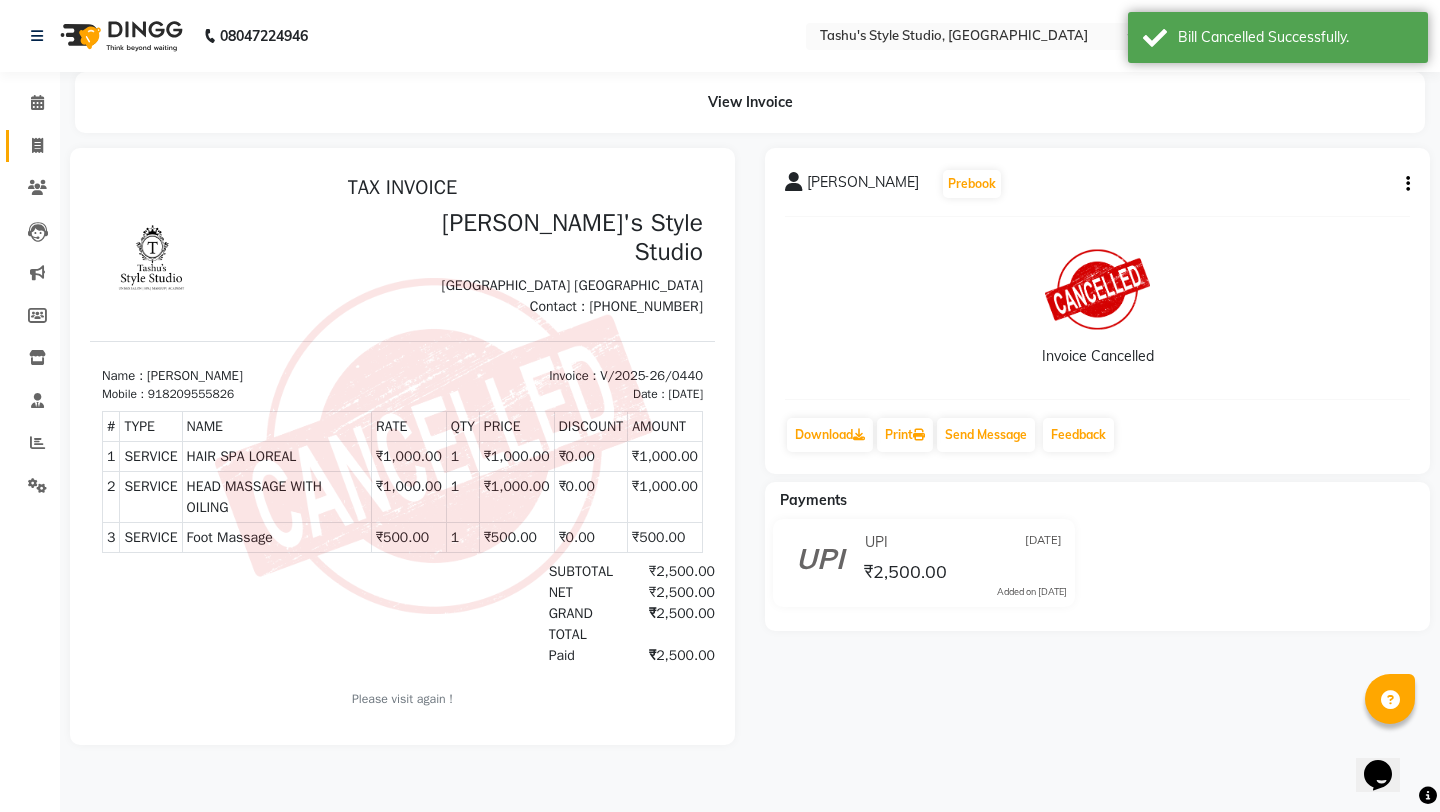 click 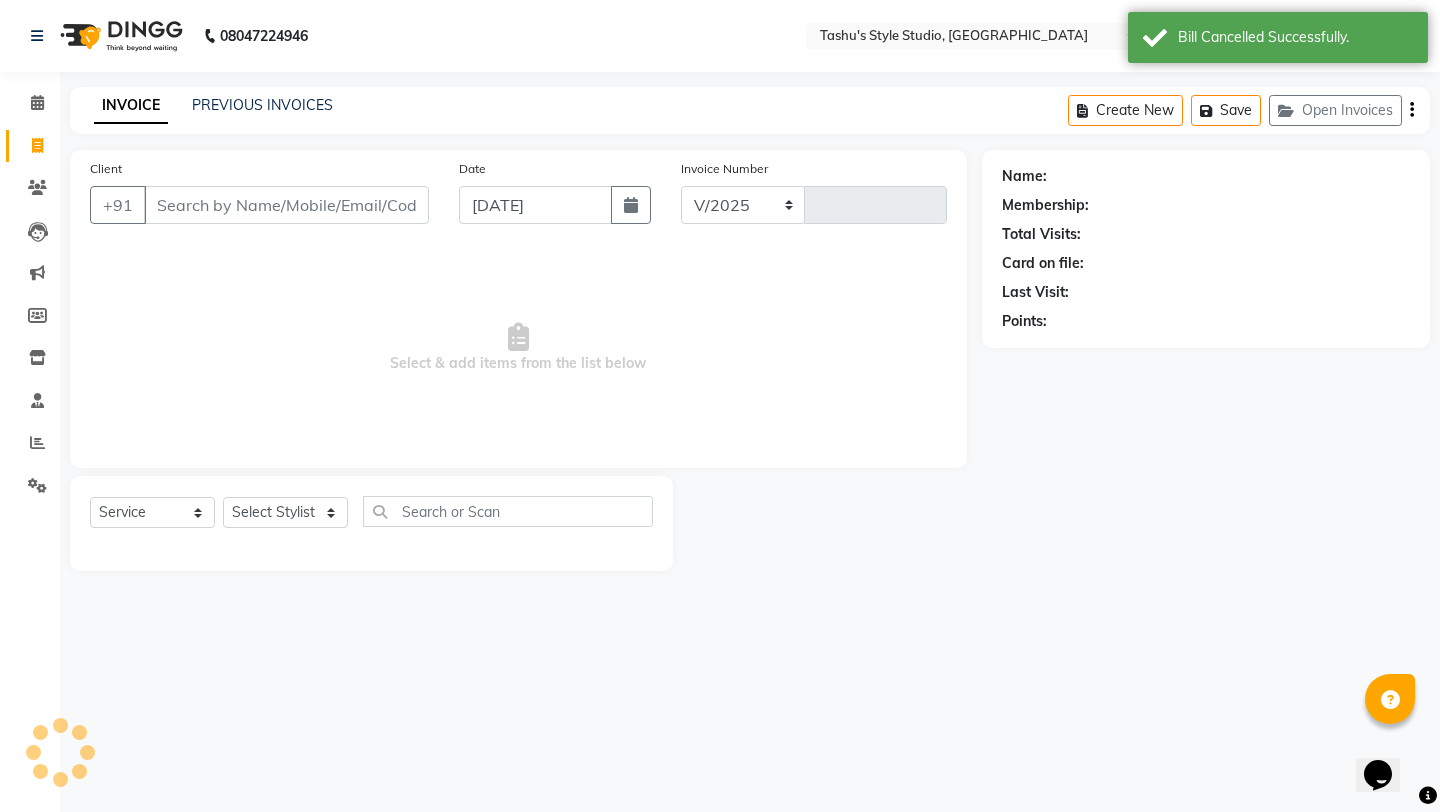 select on "5375" 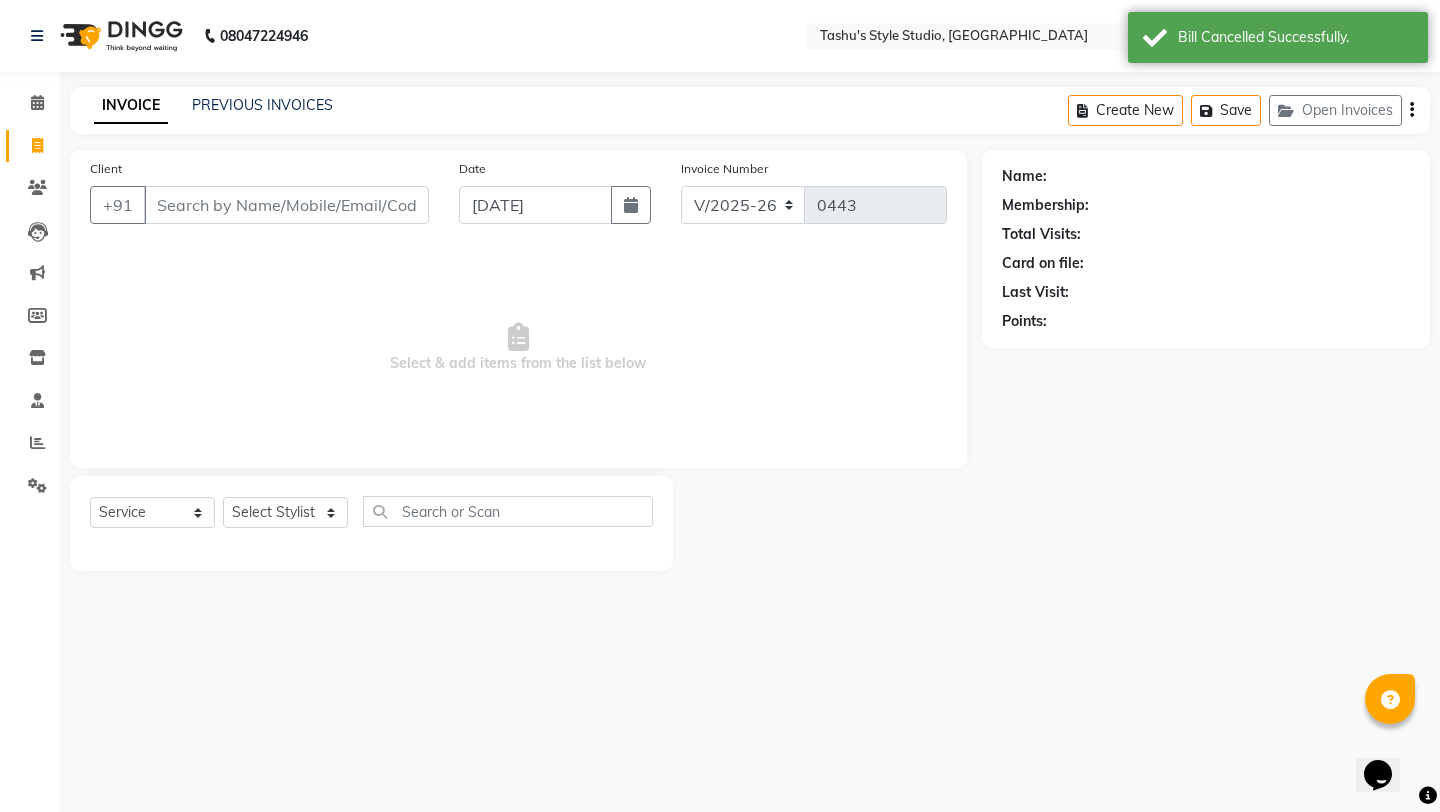 click on "Client" at bounding box center (286, 205) 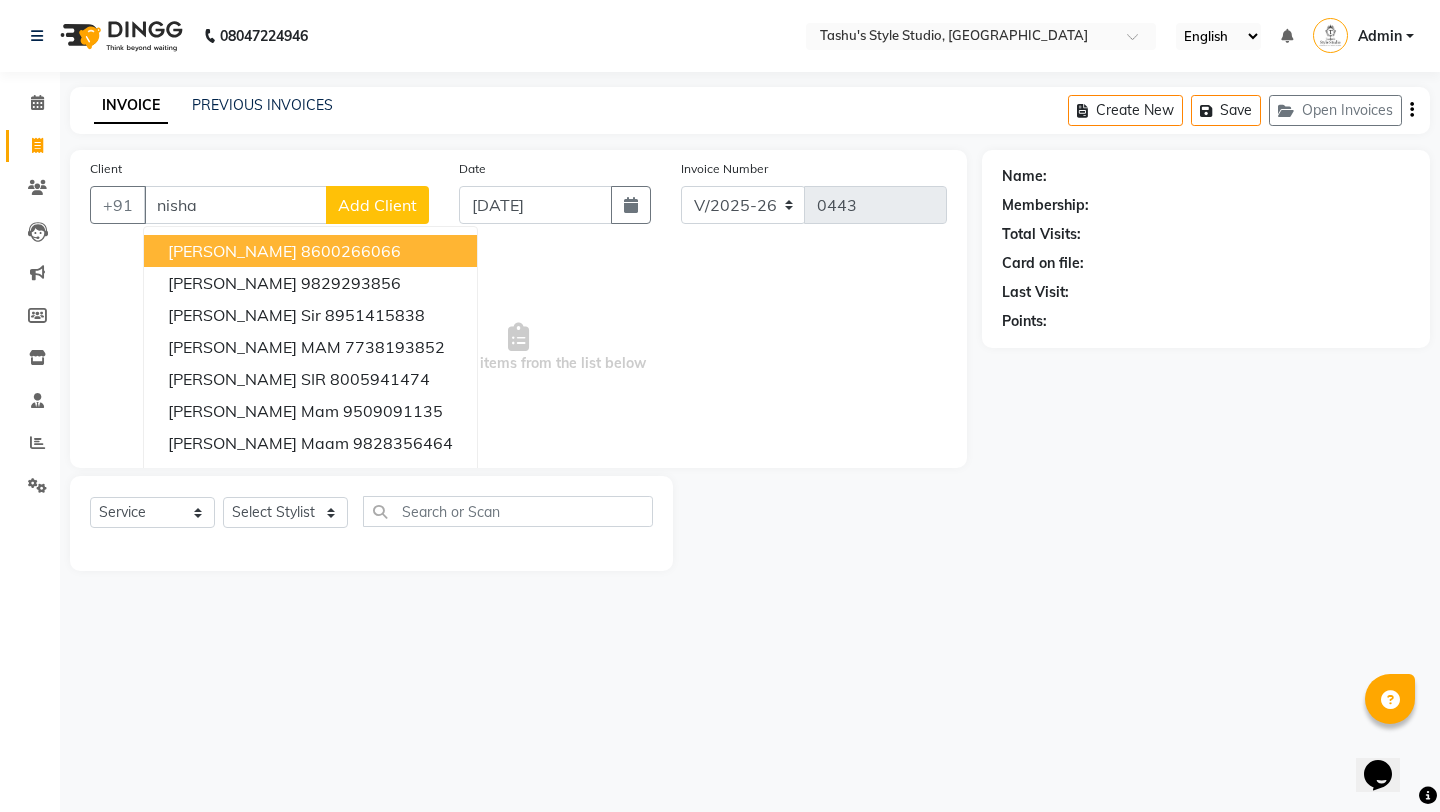 click on "nisha" at bounding box center [235, 205] 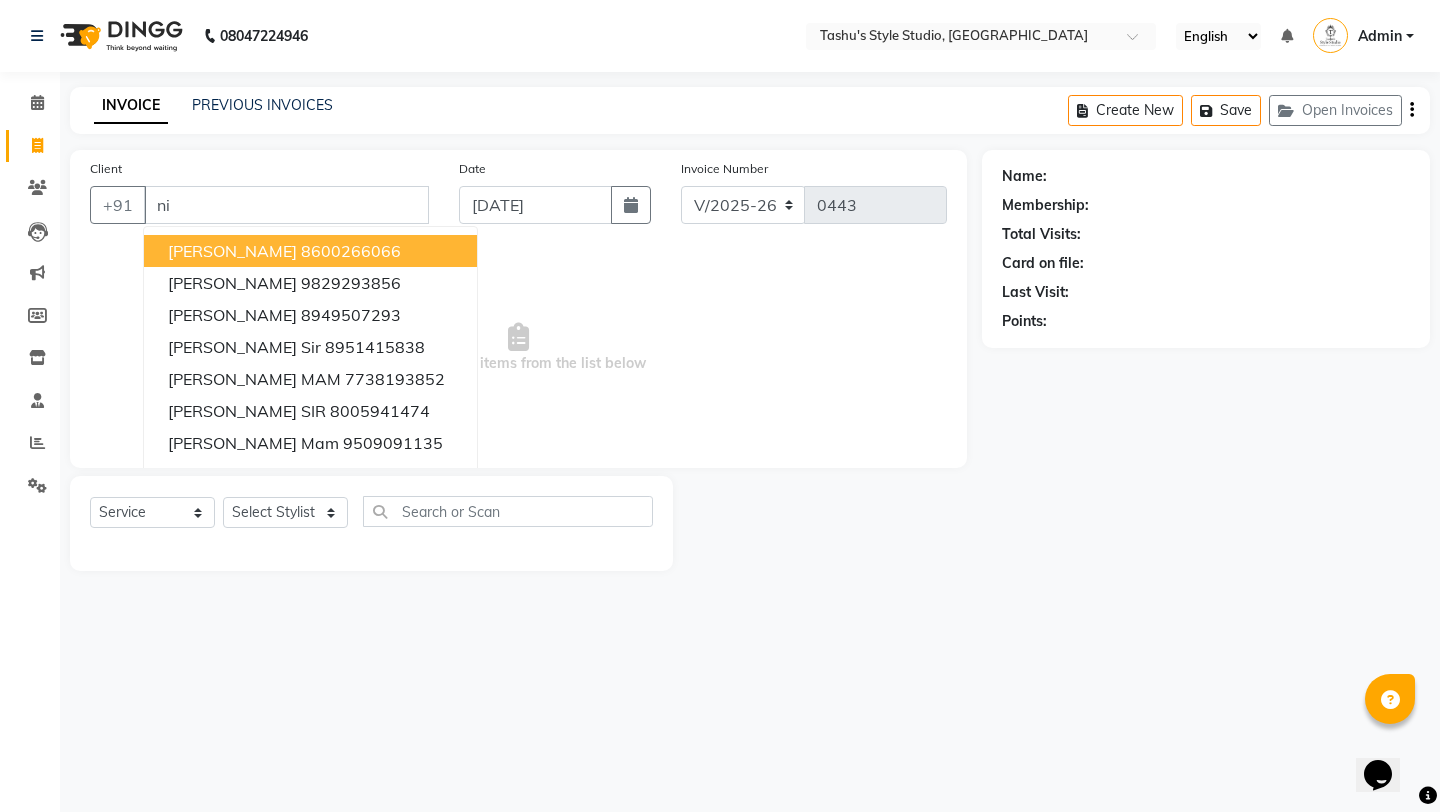 type on "n" 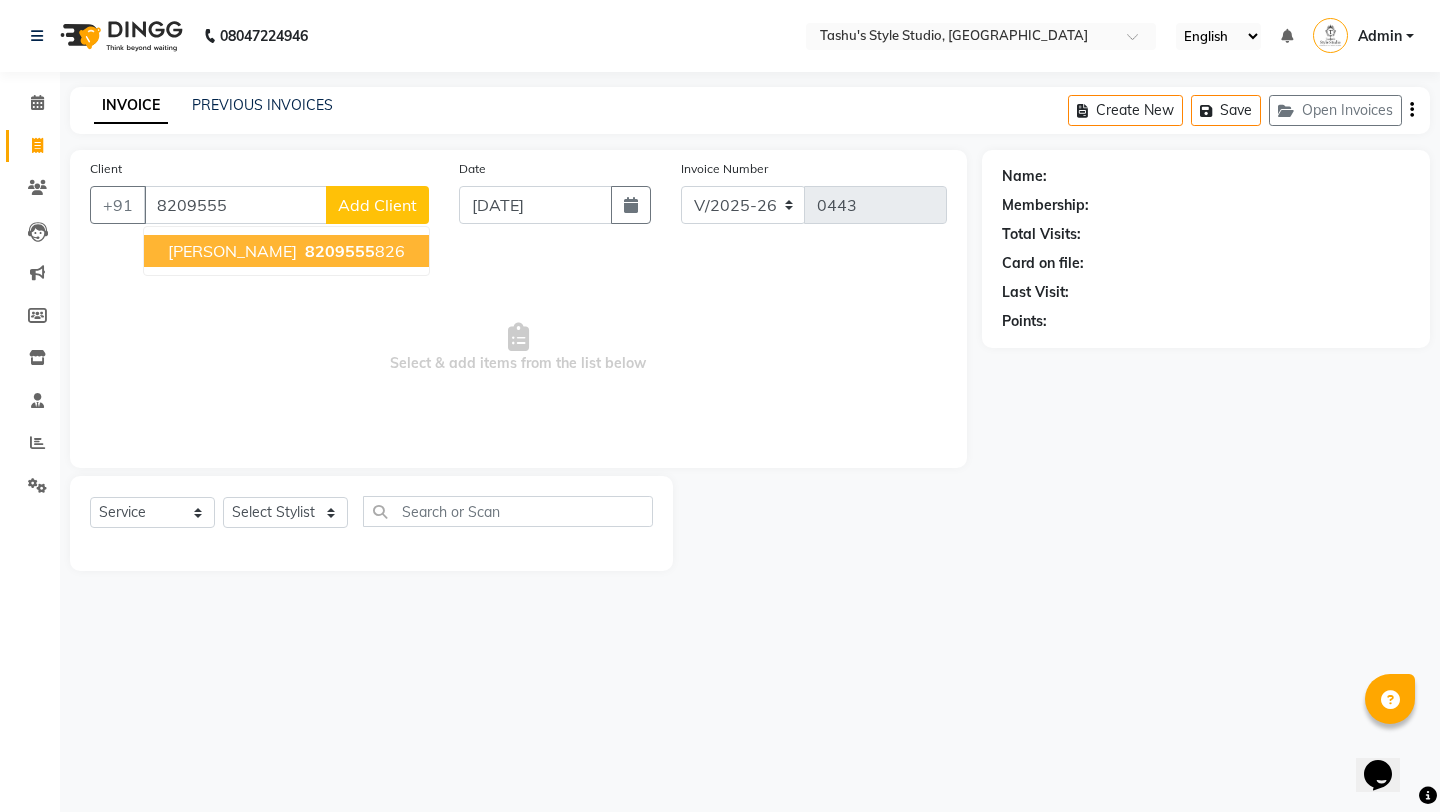 click on "[PERSON_NAME]" at bounding box center [232, 251] 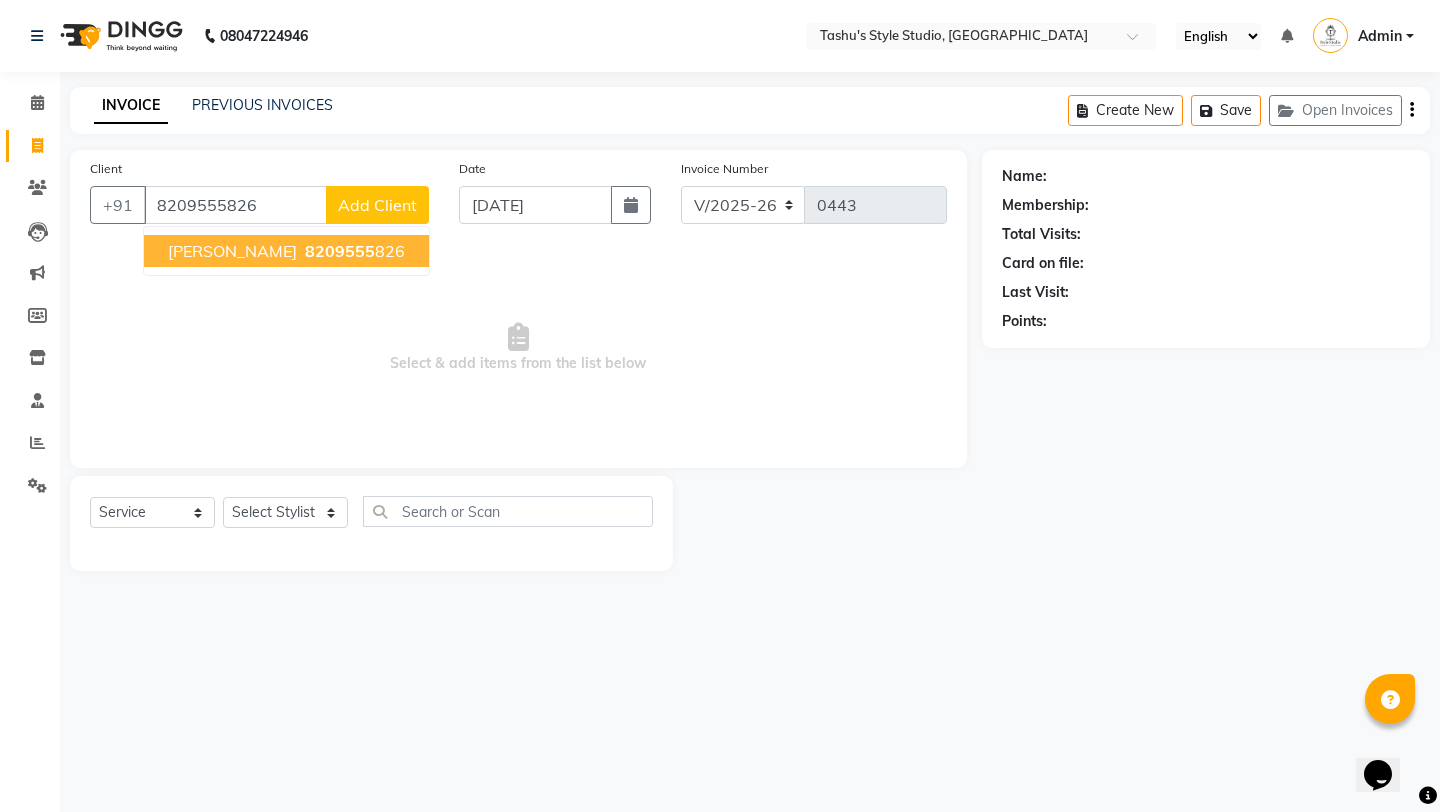 type on "8209555826" 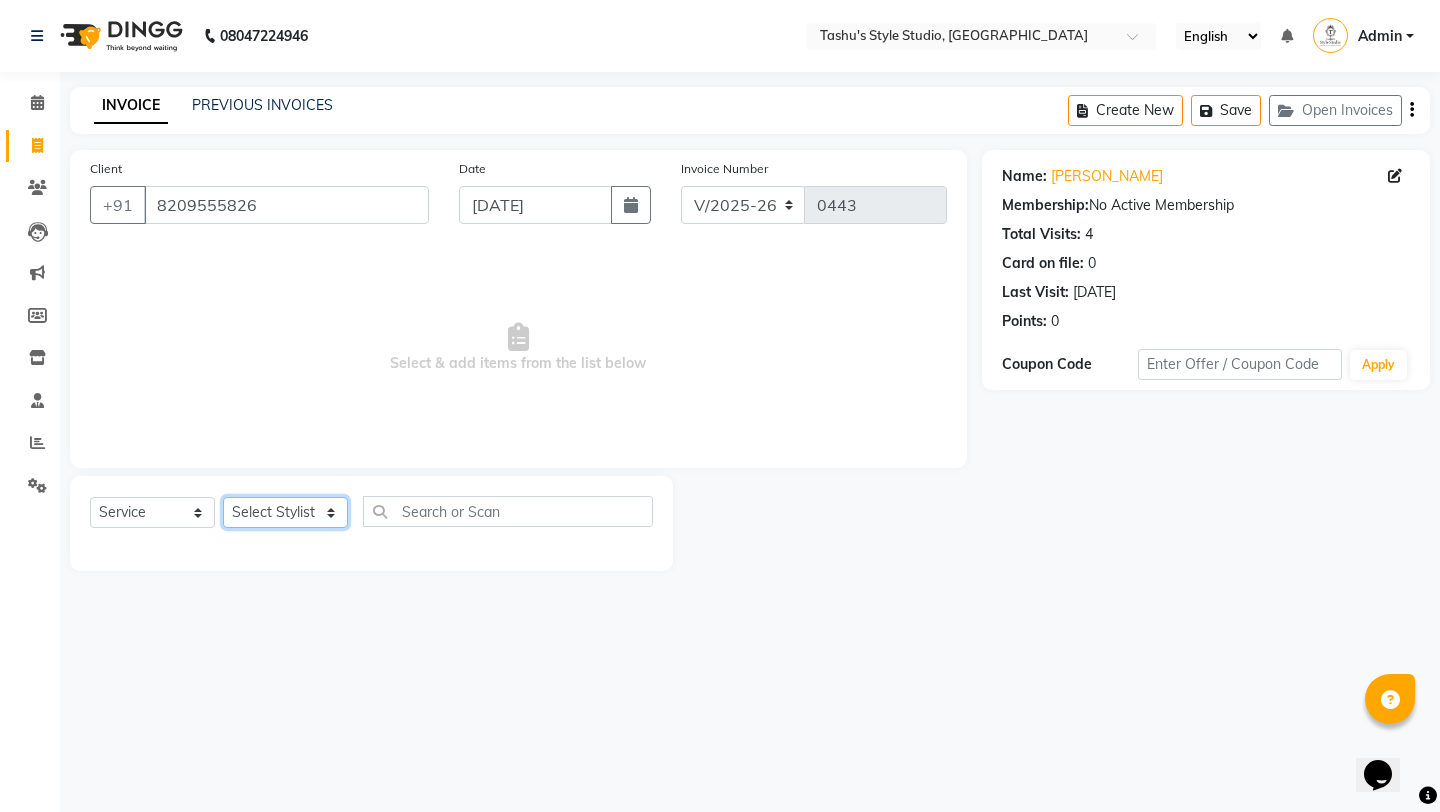 click on "Select Stylist [PERSON_NAME]  AUNTY  bandana manoj [PERSON_NAME] [PERSON_NAME] [PERSON_NAME]  style studio" 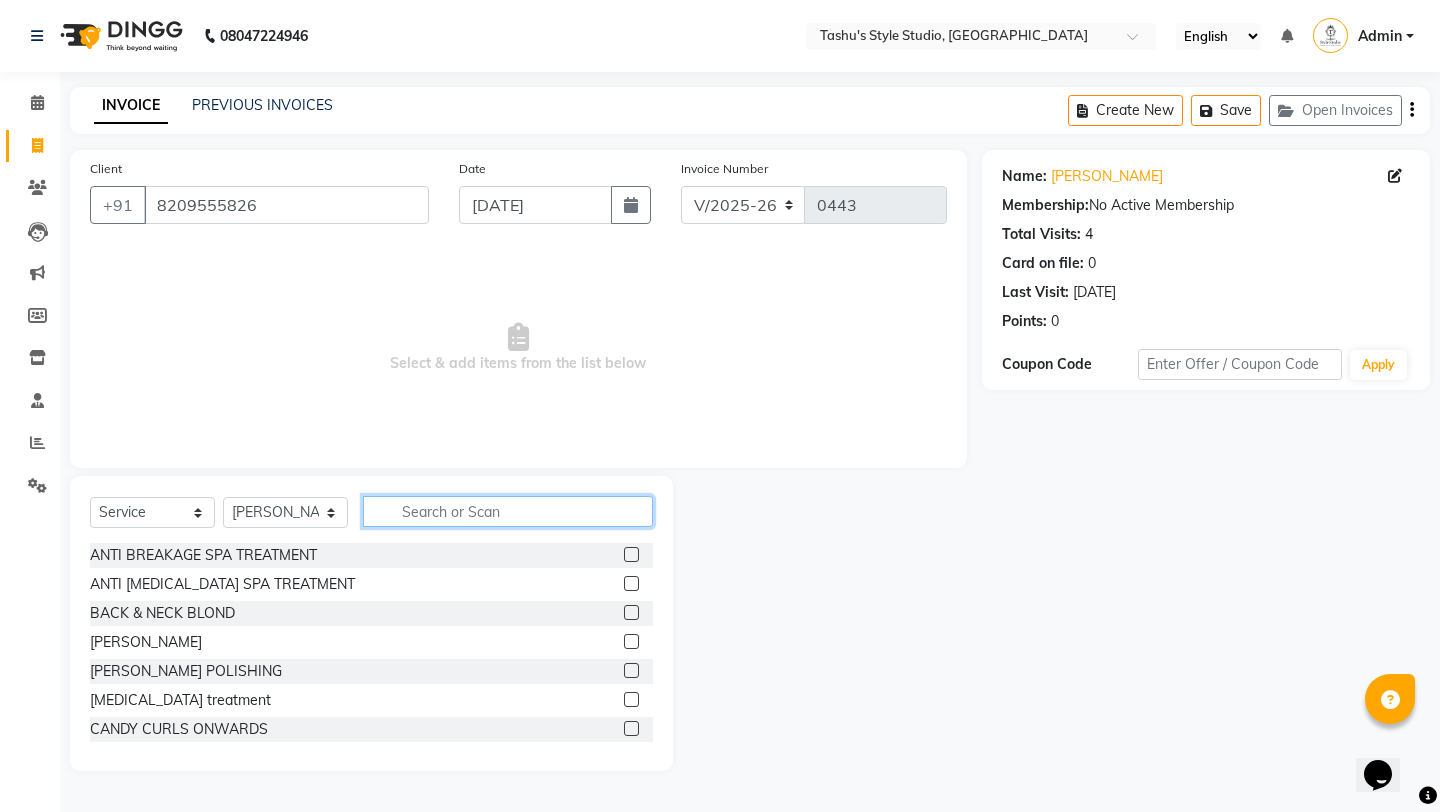 click 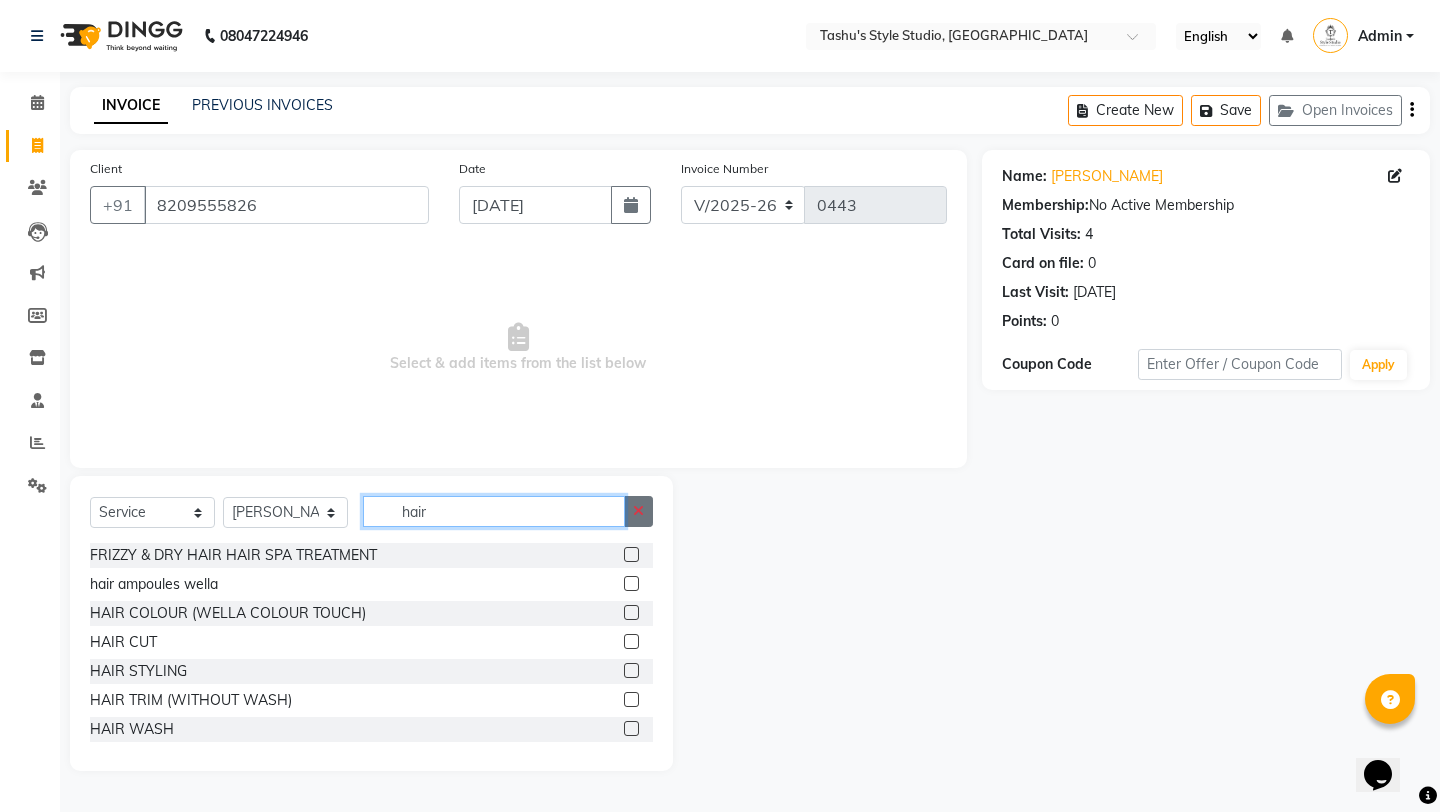 type on "hair" 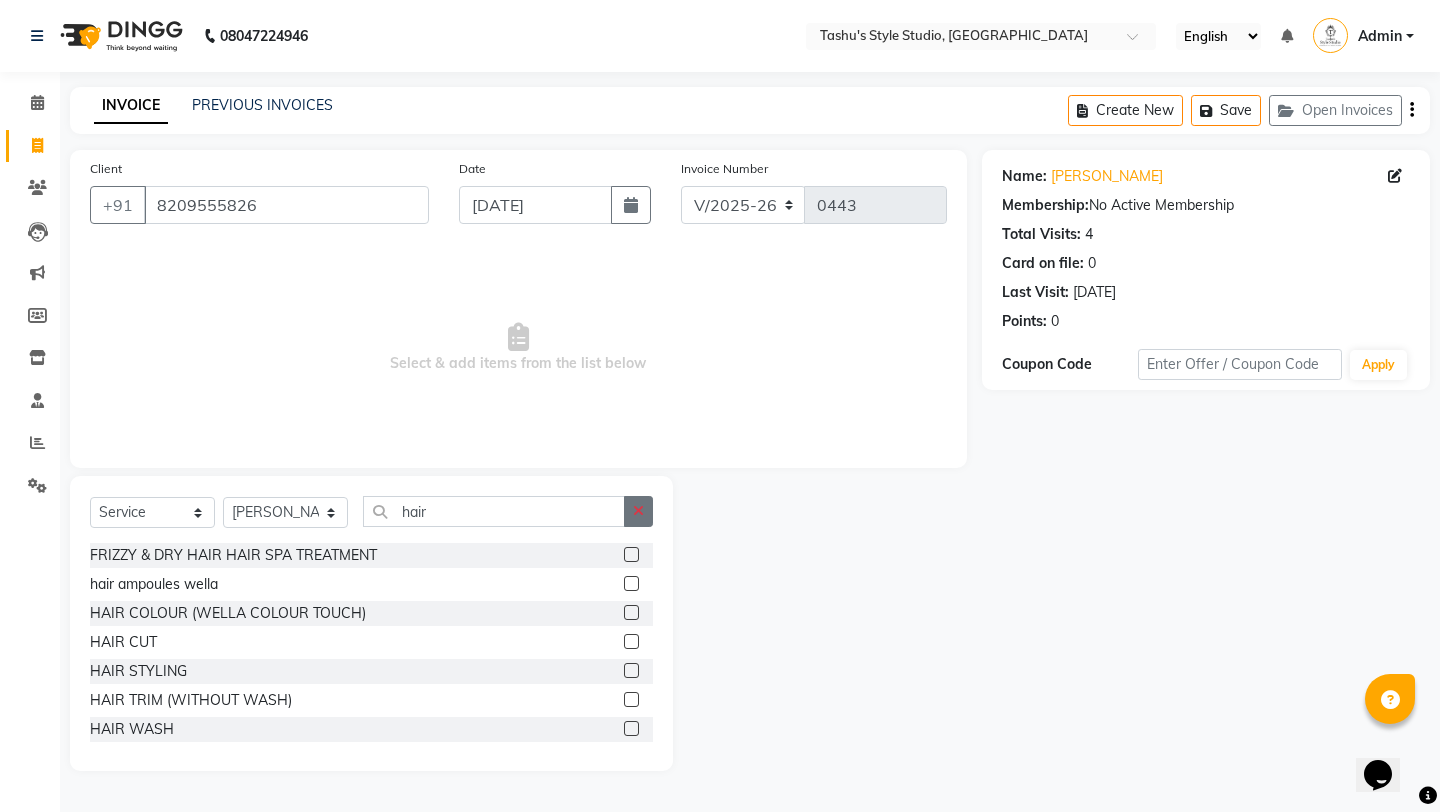 click 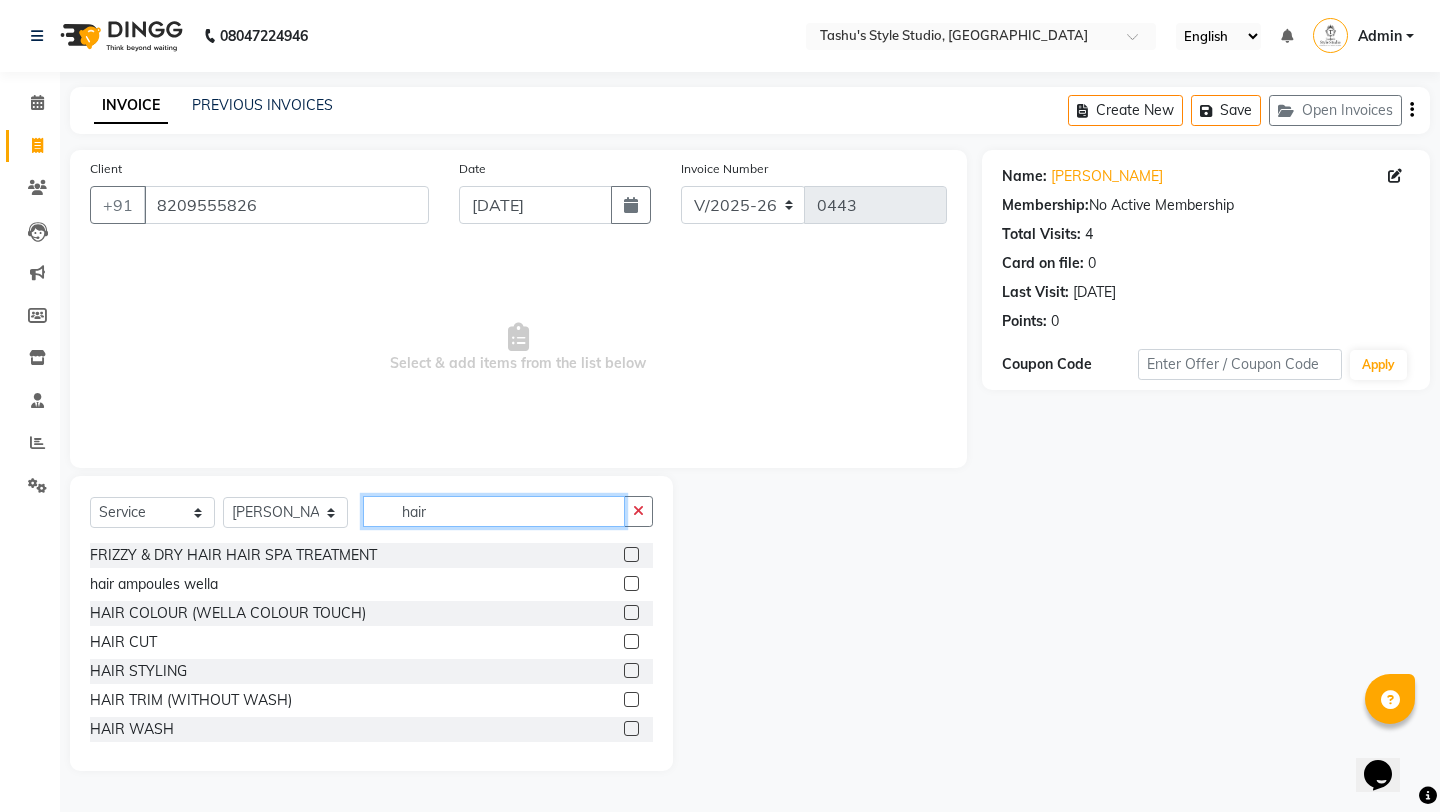 type 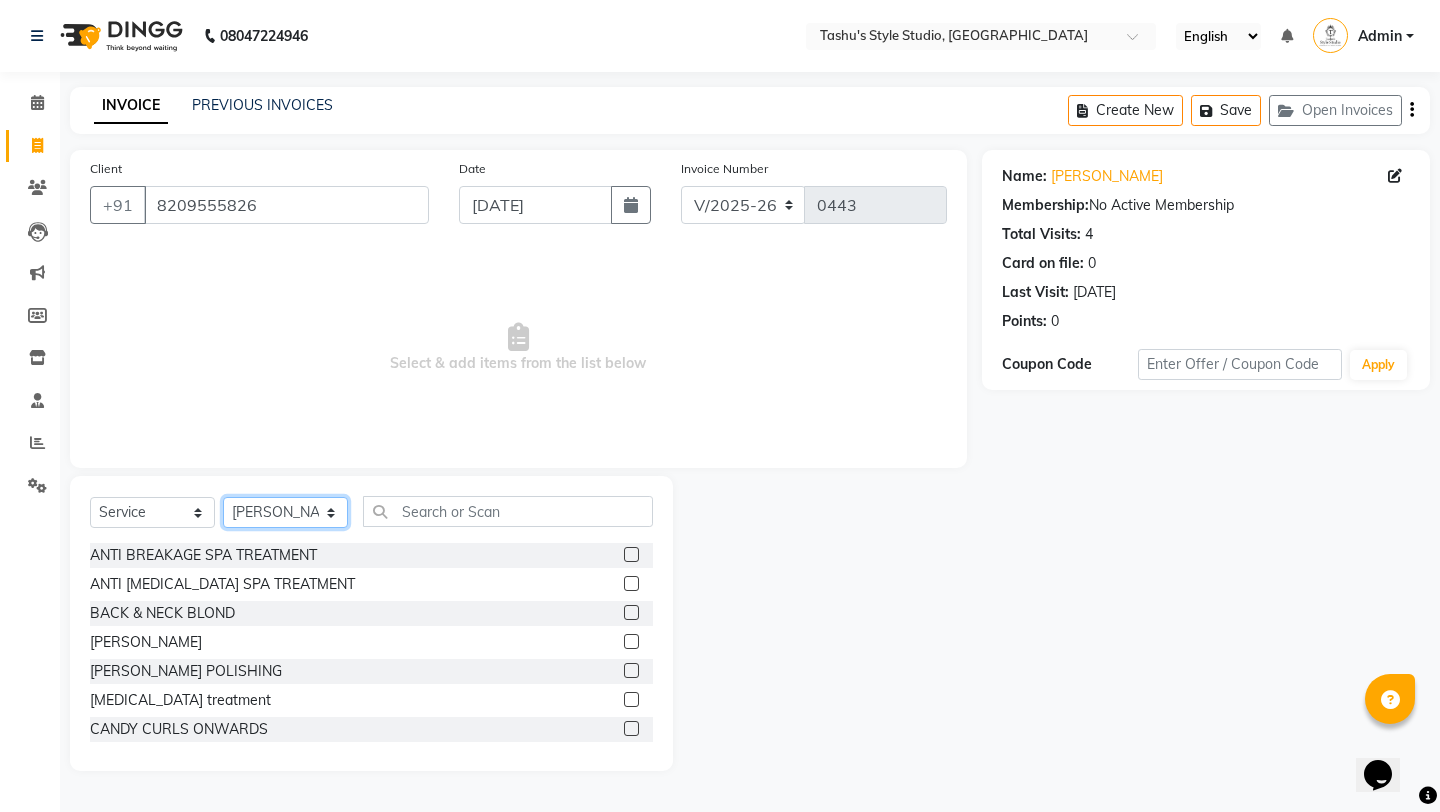 click on "Select Stylist [PERSON_NAME]  AUNTY  bandana manoj [PERSON_NAME] [PERSON_NAME] [PERSON_NAME]  style studio" 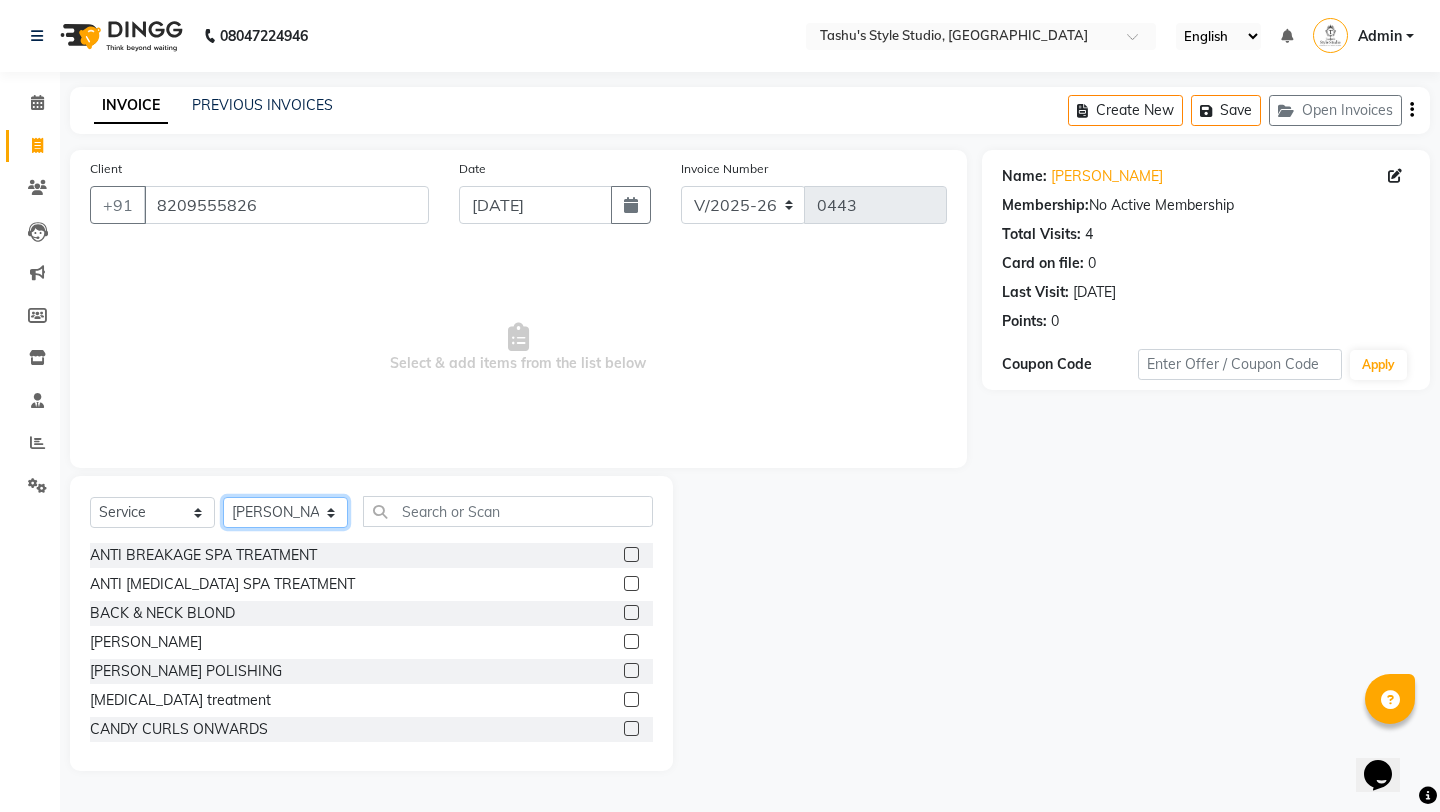 select on "68992" 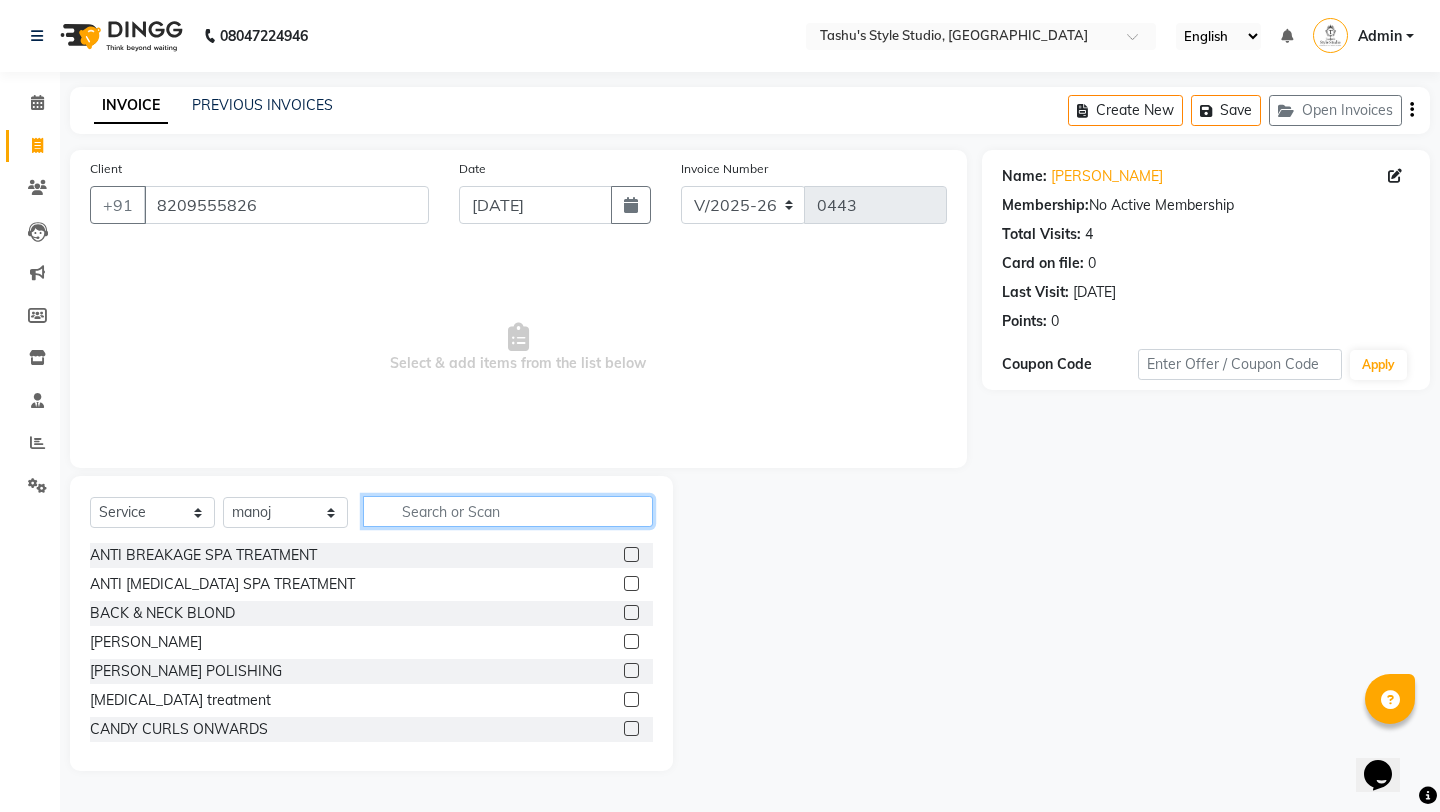 click 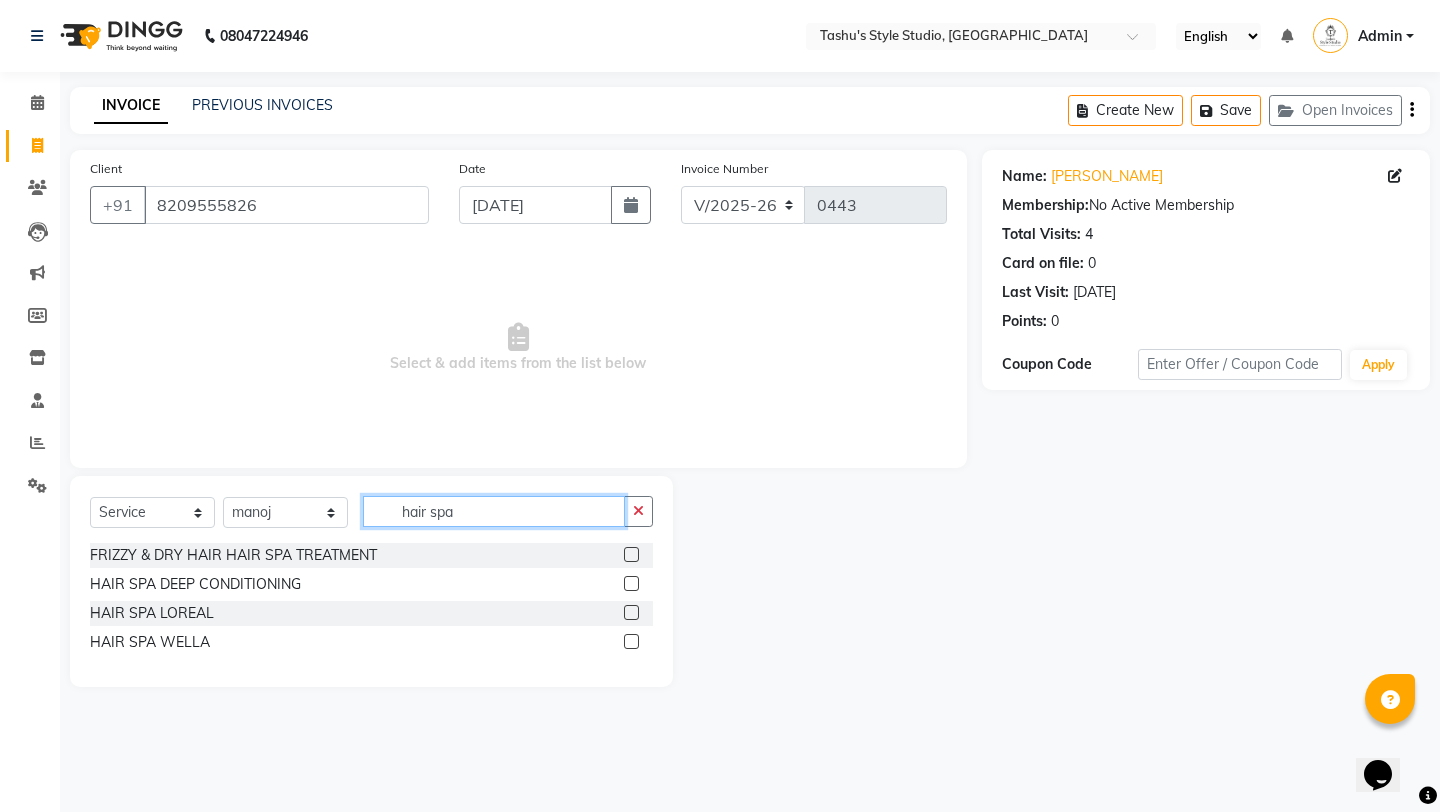 type on "hair spa" 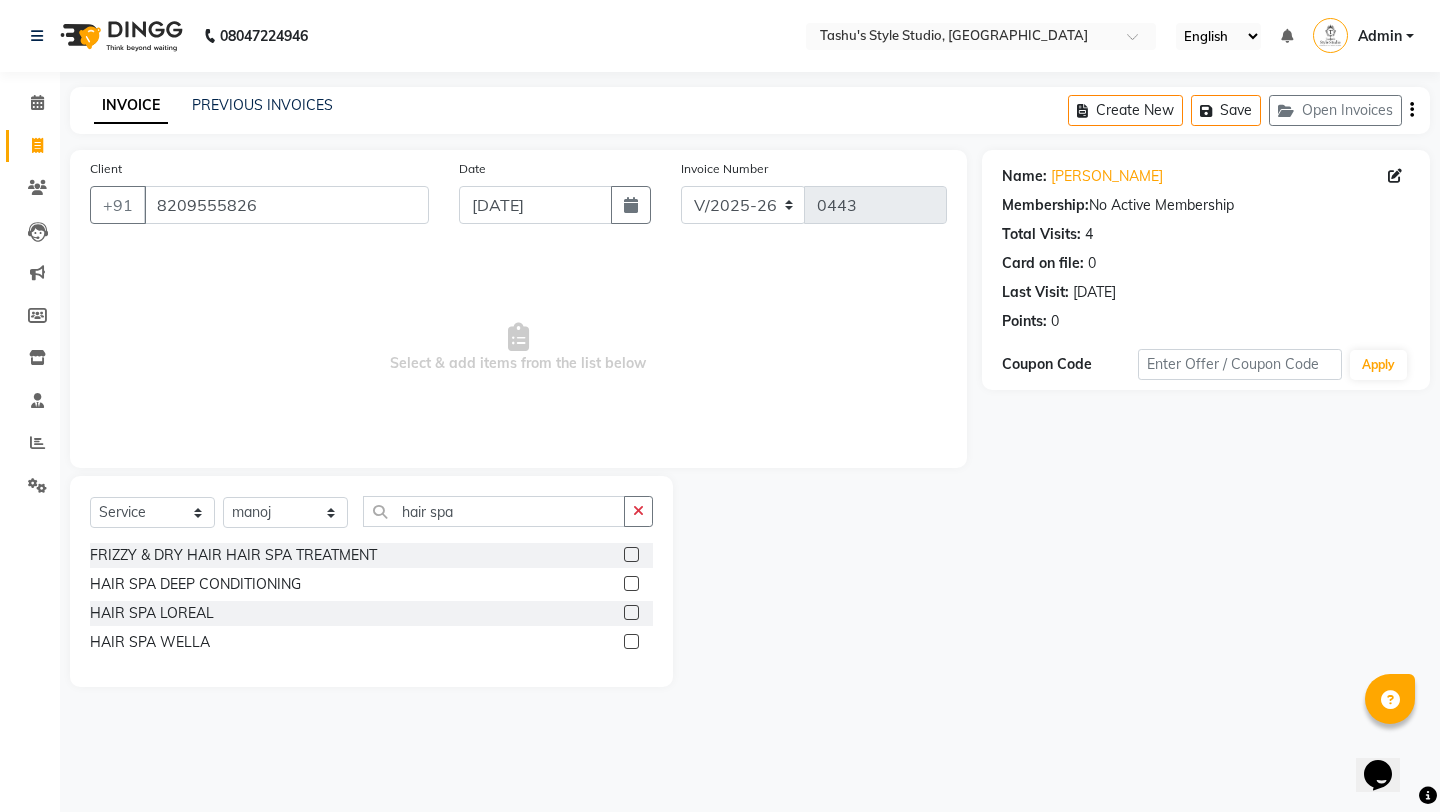 click 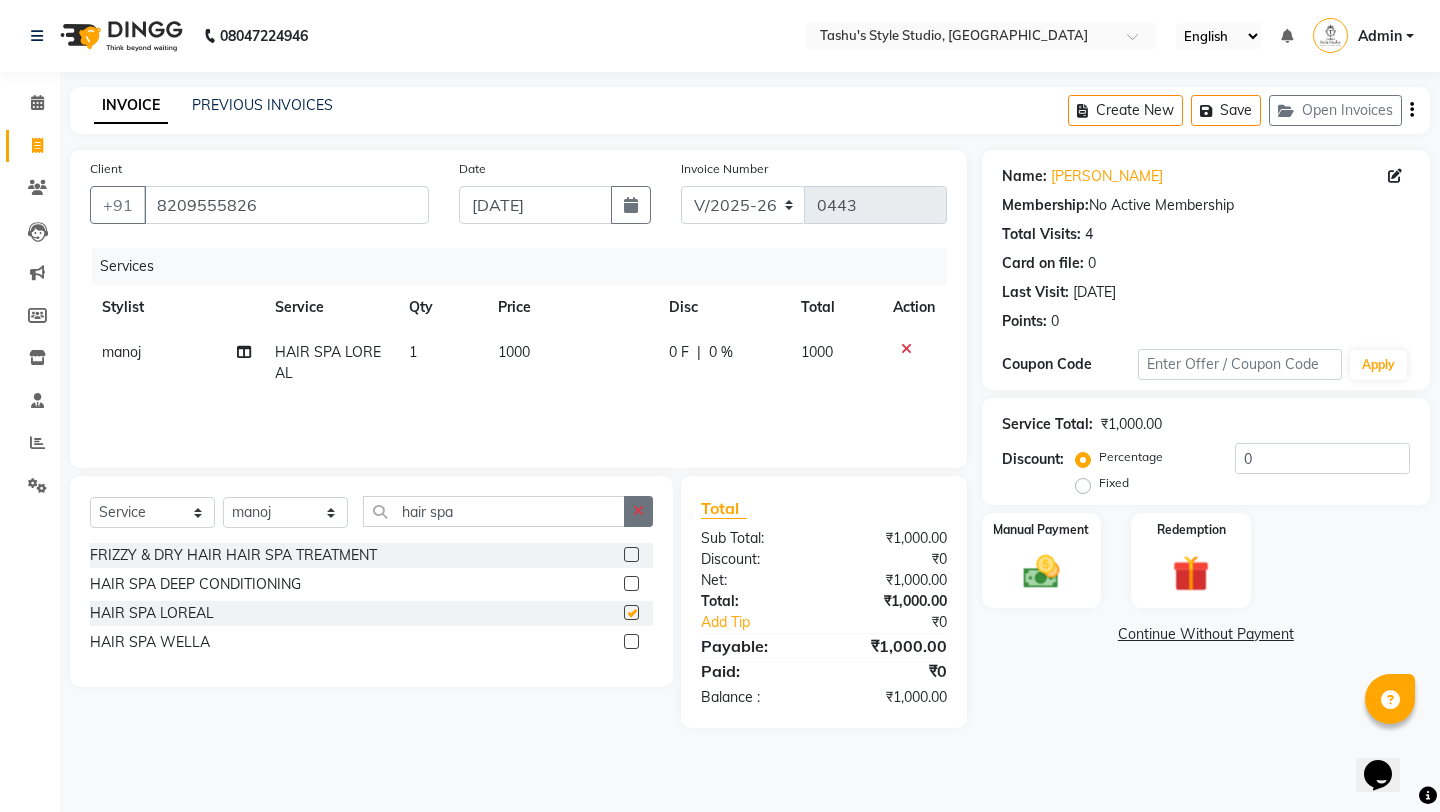 checkbox on "false" 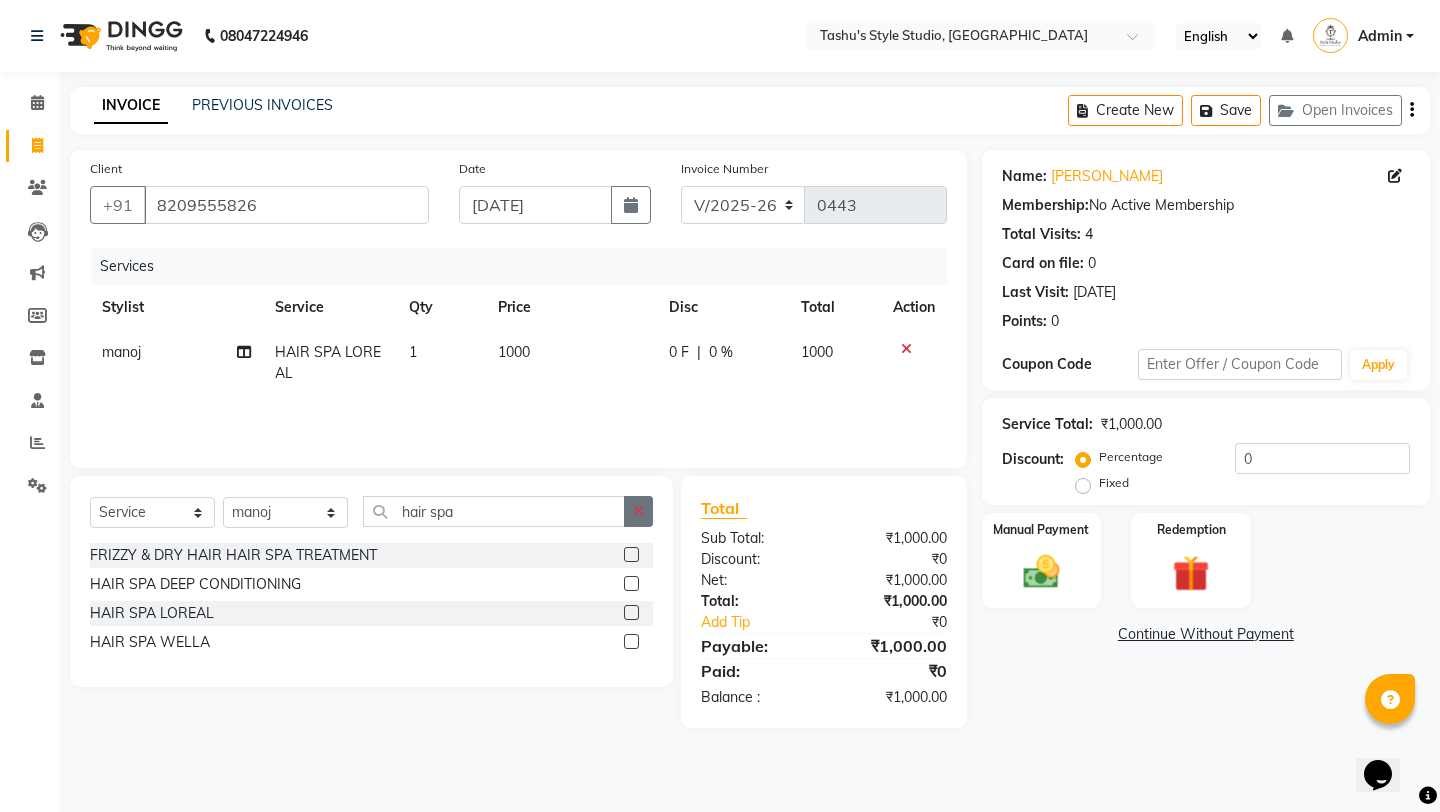 click 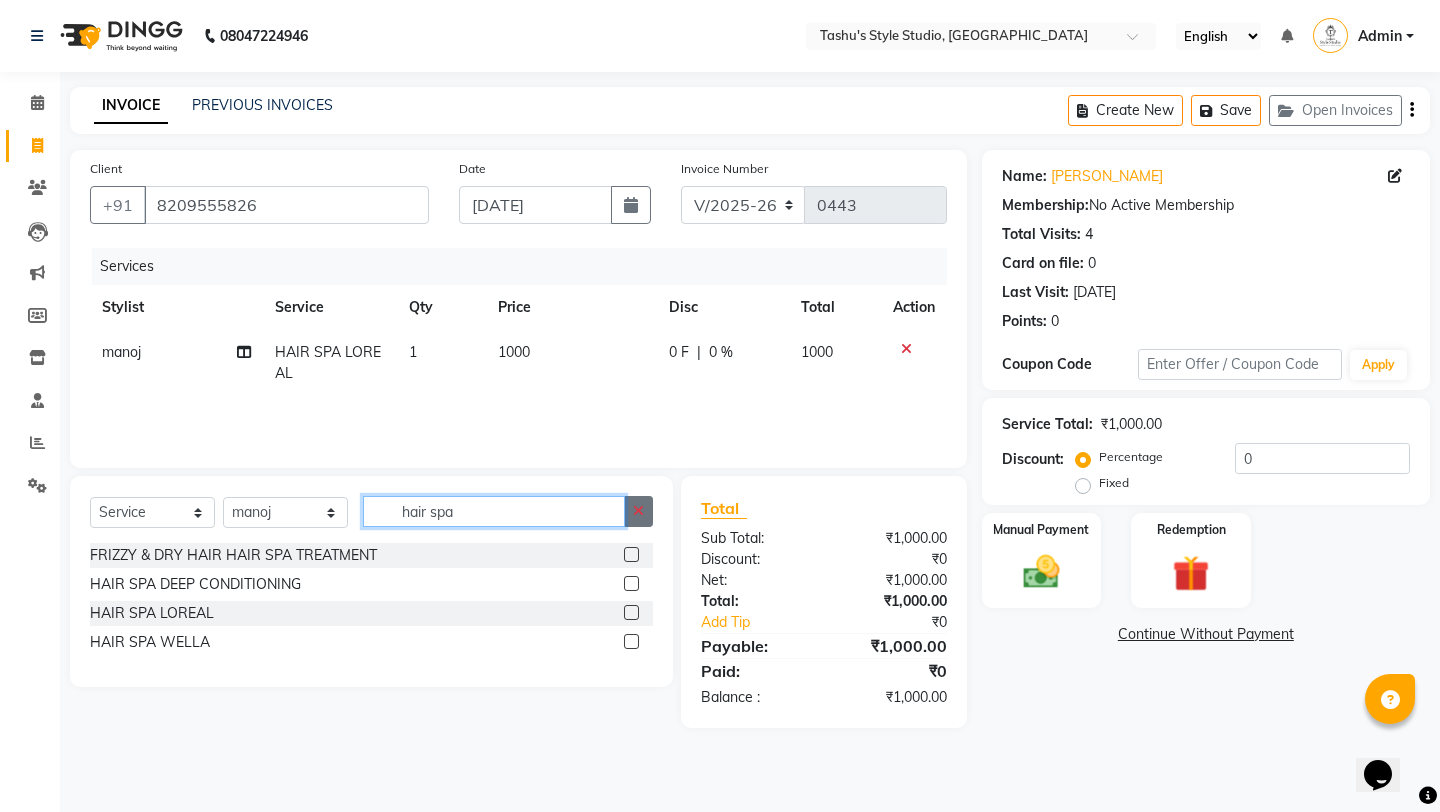 type 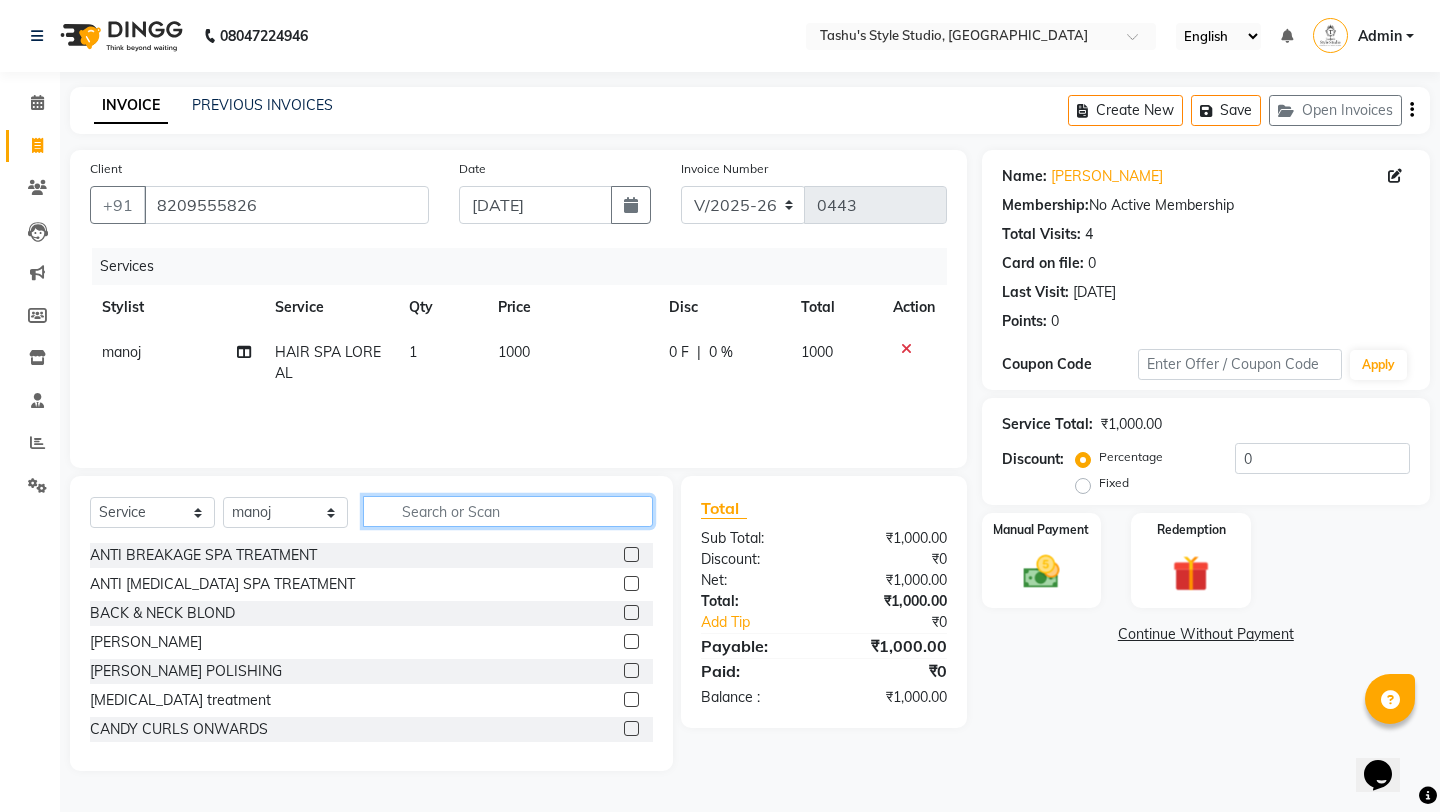 click 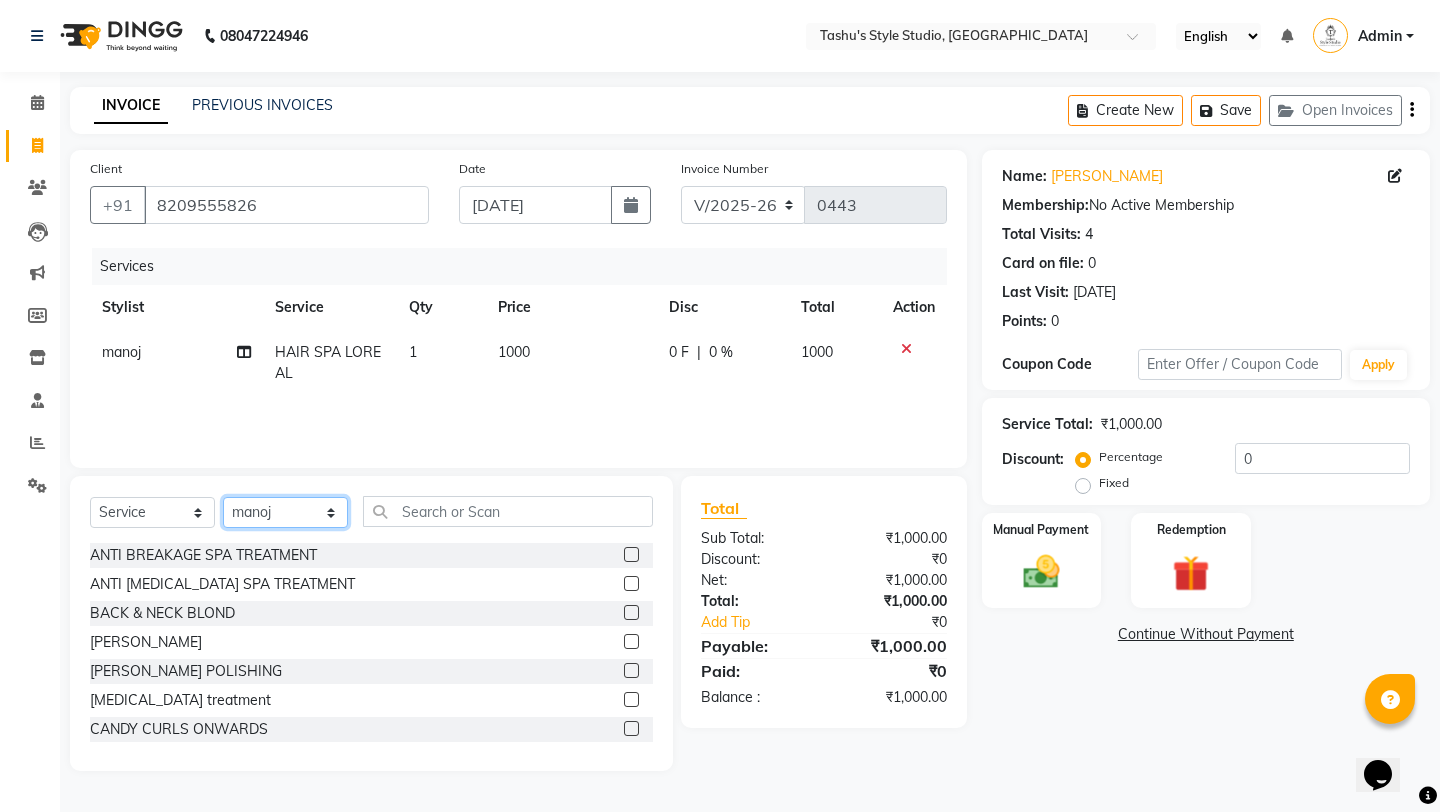 click on "Select Stylist [PERSON_NAME]  AUNTY  bandana manoj [PERSON_NAME] [PERSON_NAME] [PERSON_NAME]  style studio" 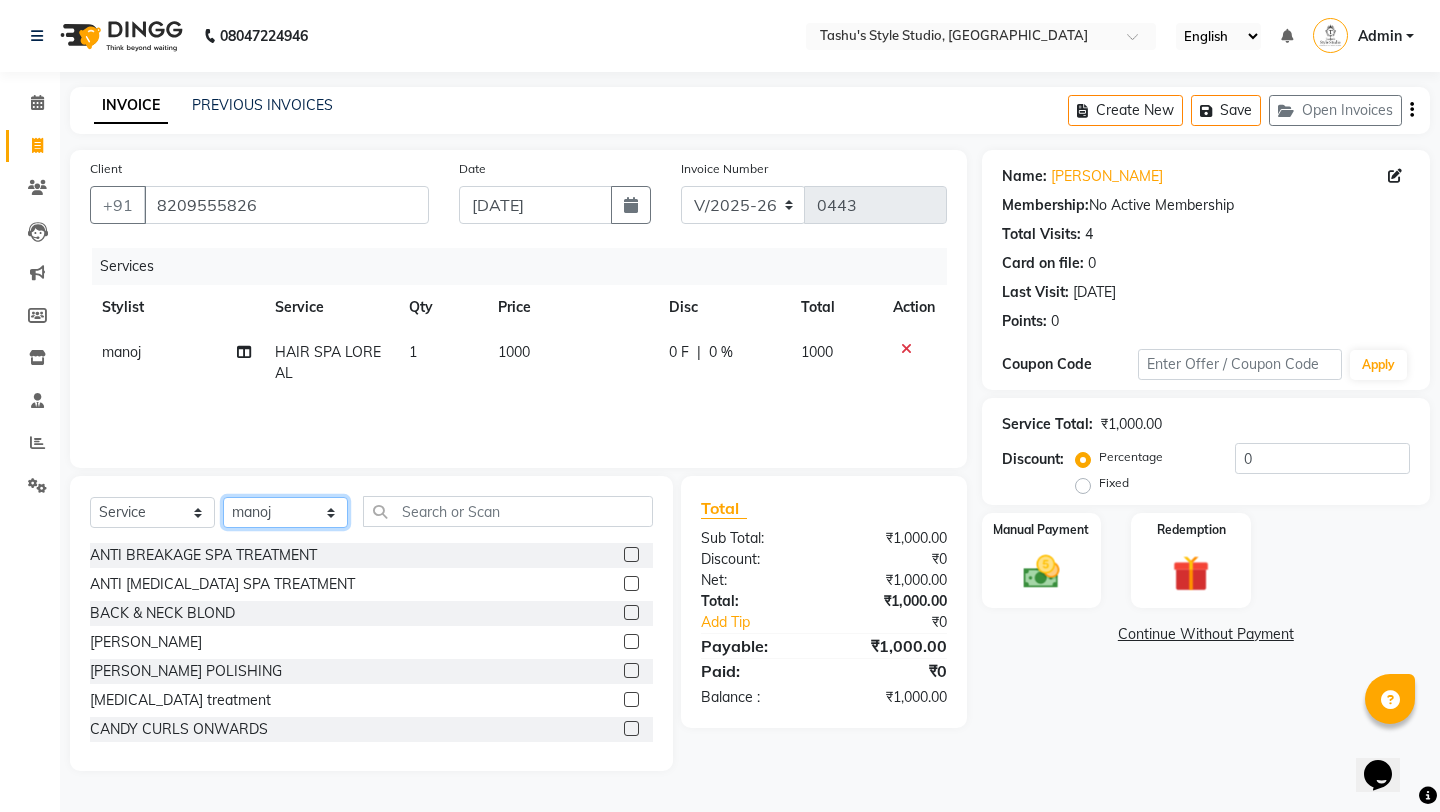 select on "75873" 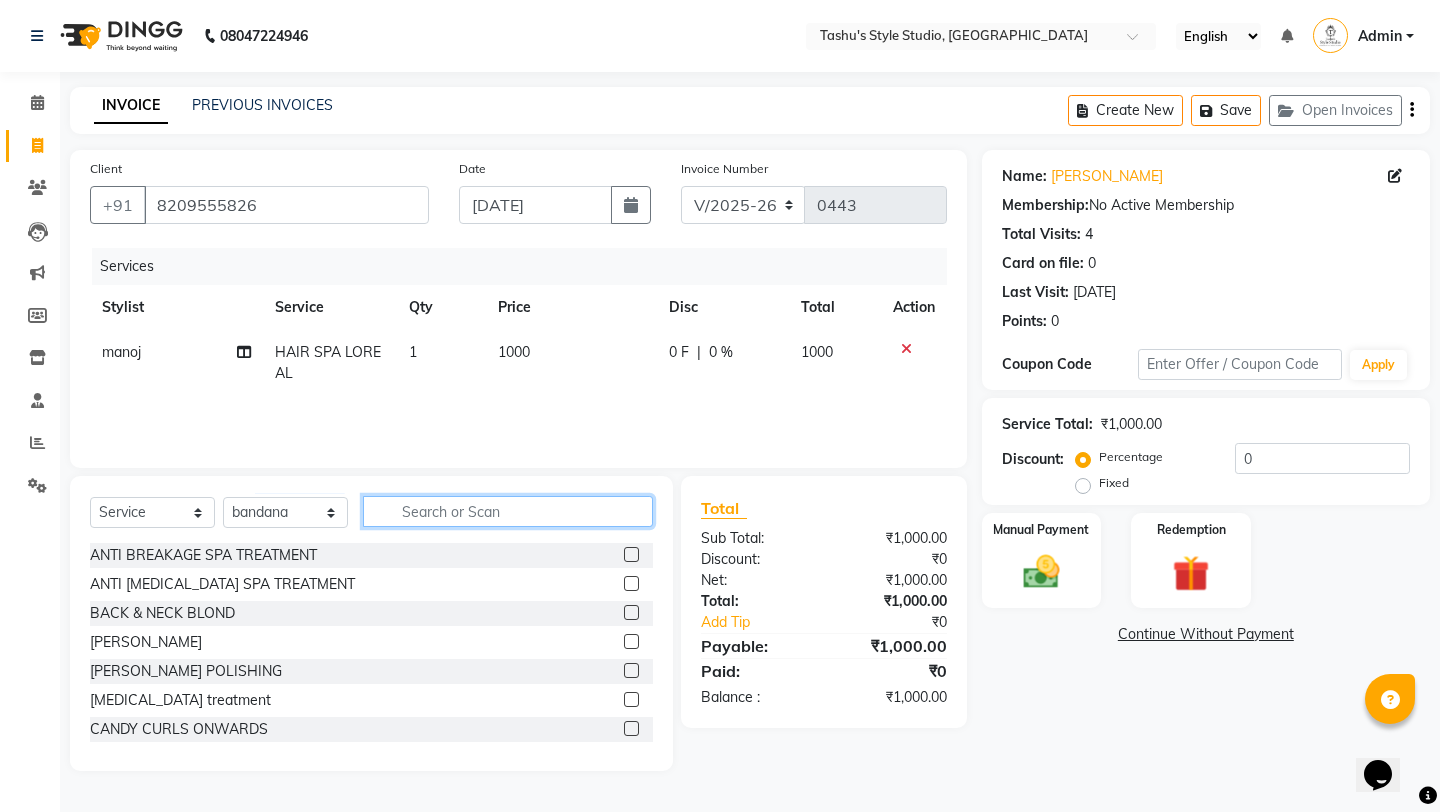 click 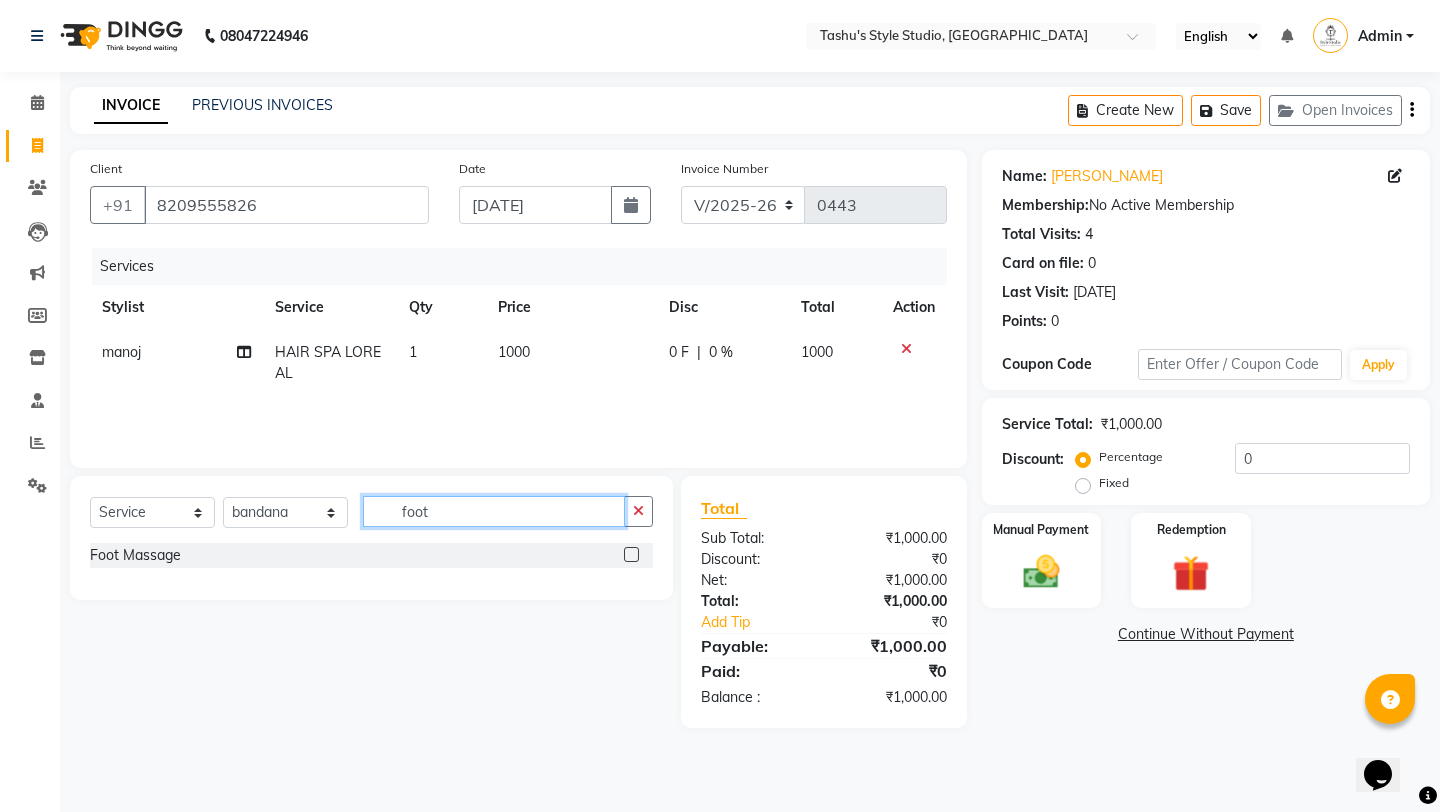 type on "foot" 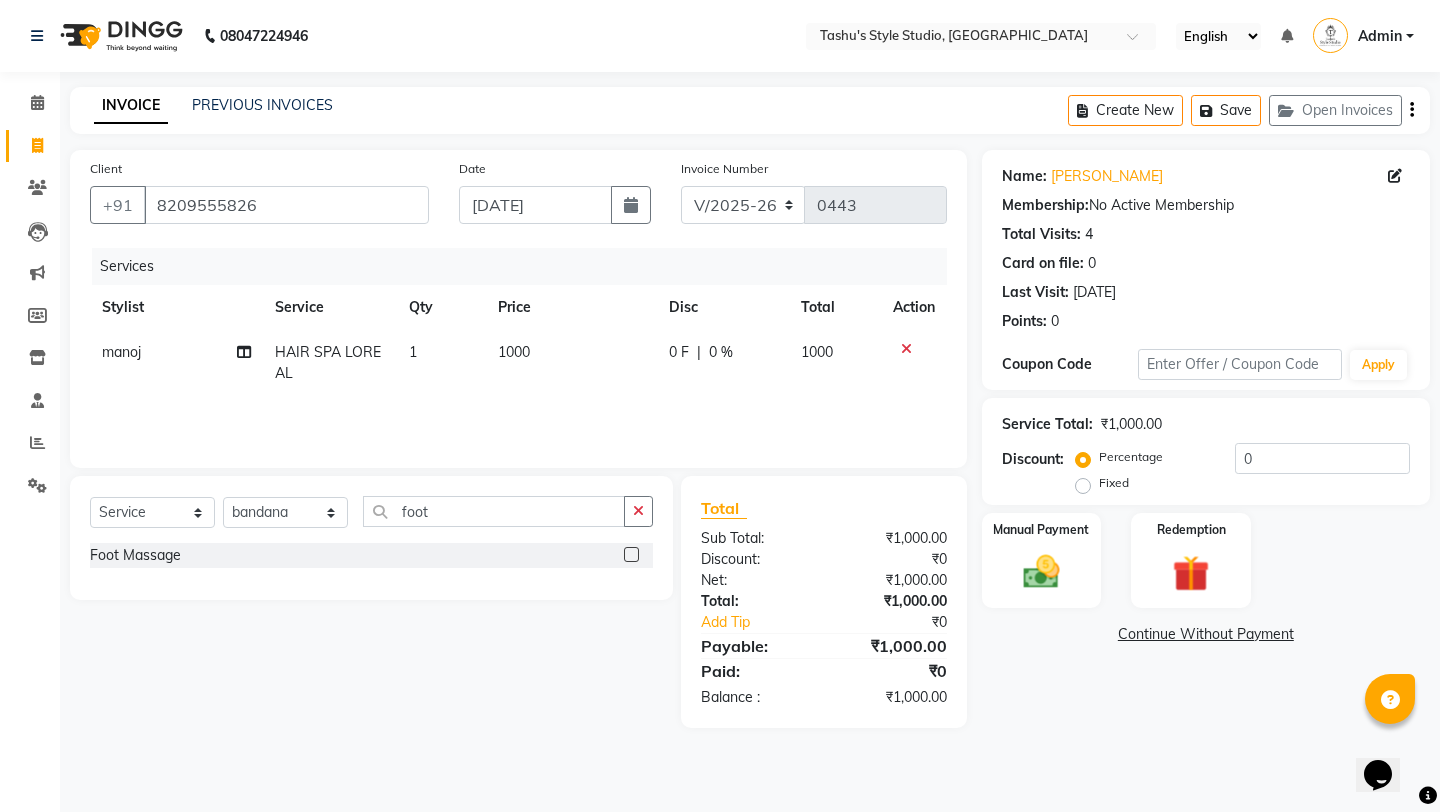 click 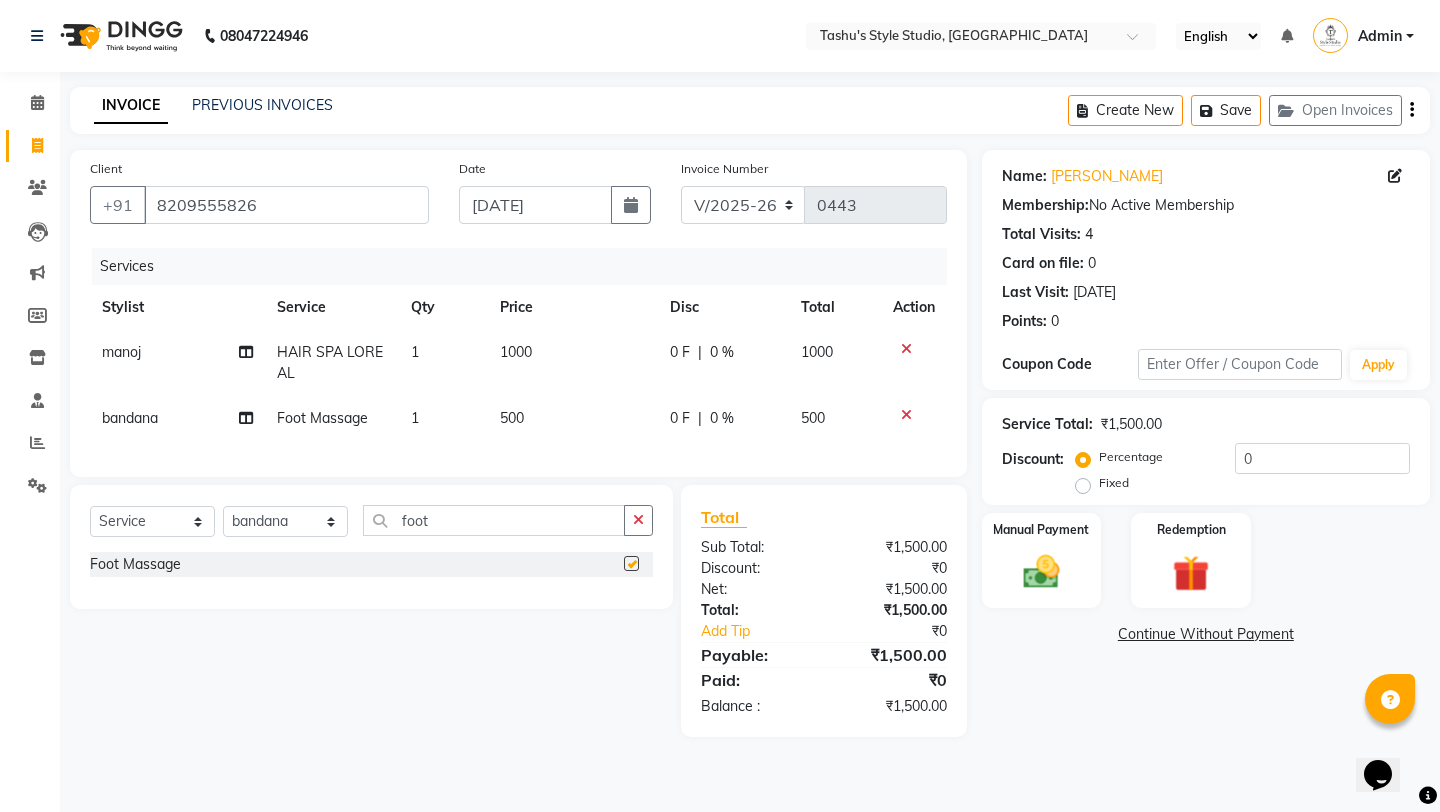 checkbox on "false" 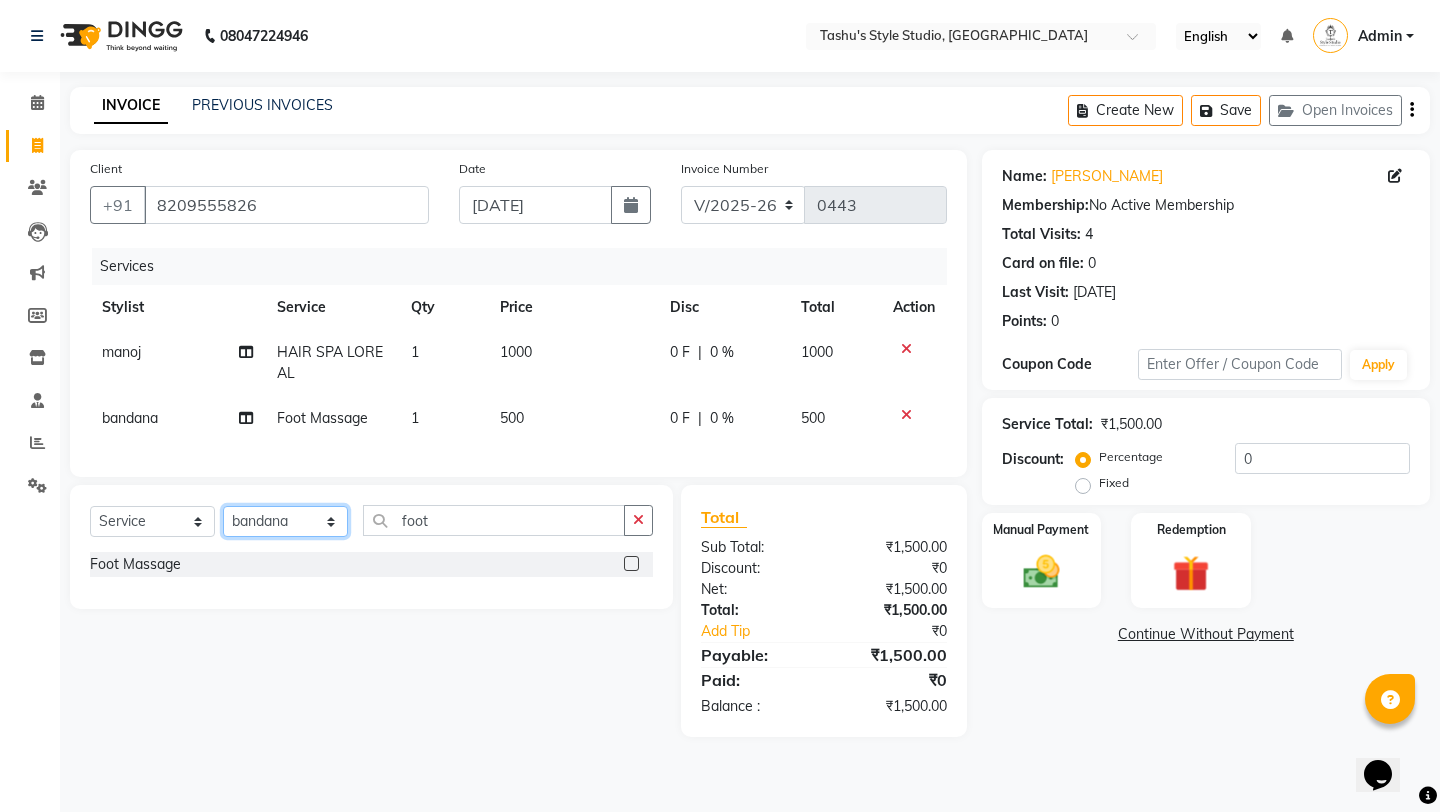 click on "Select Stylist [PERSON_NAME]  AUNTY  bandana manoj [PERSON_NAME] [PERSON_NAME] [PERSON_NAME]  style studio" 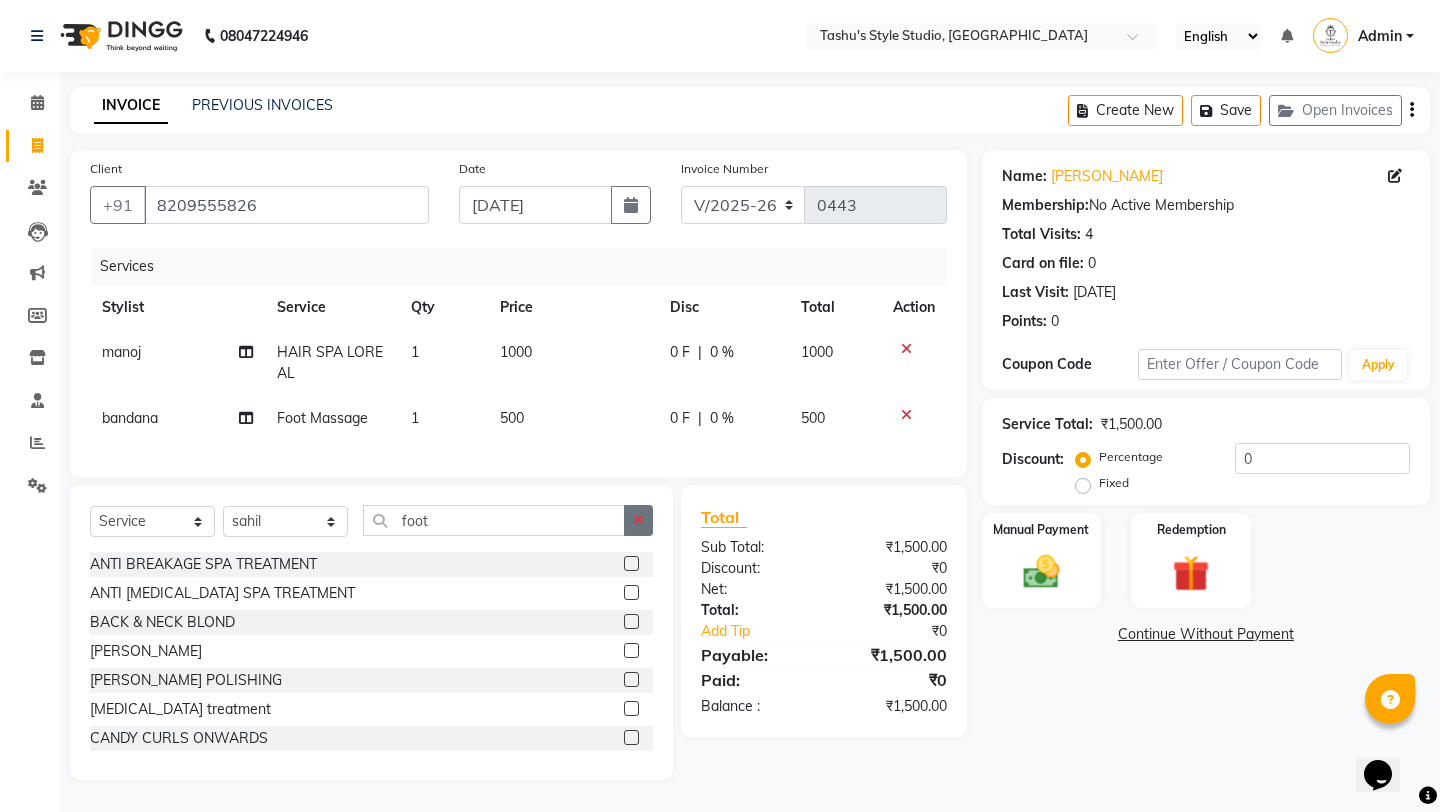 click 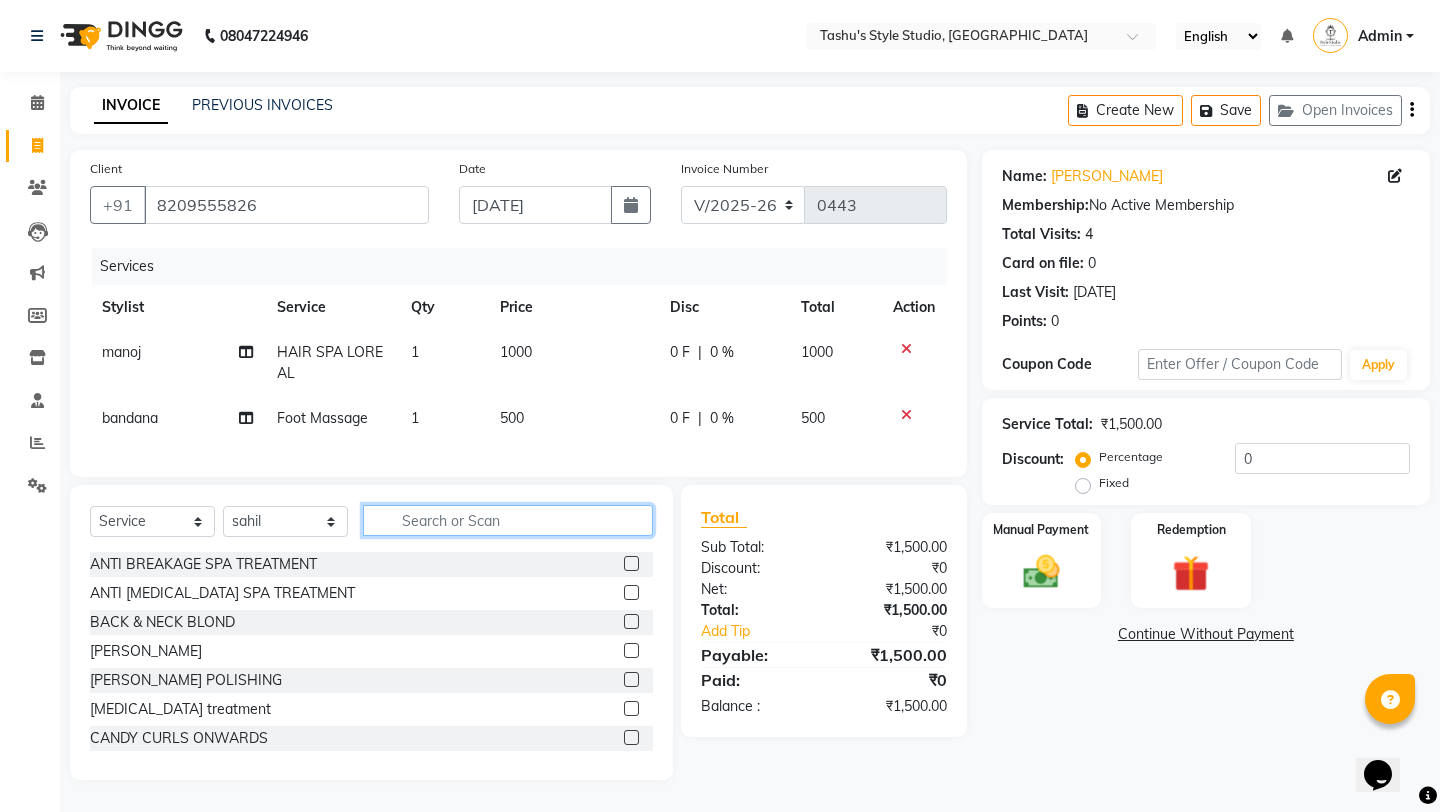 click 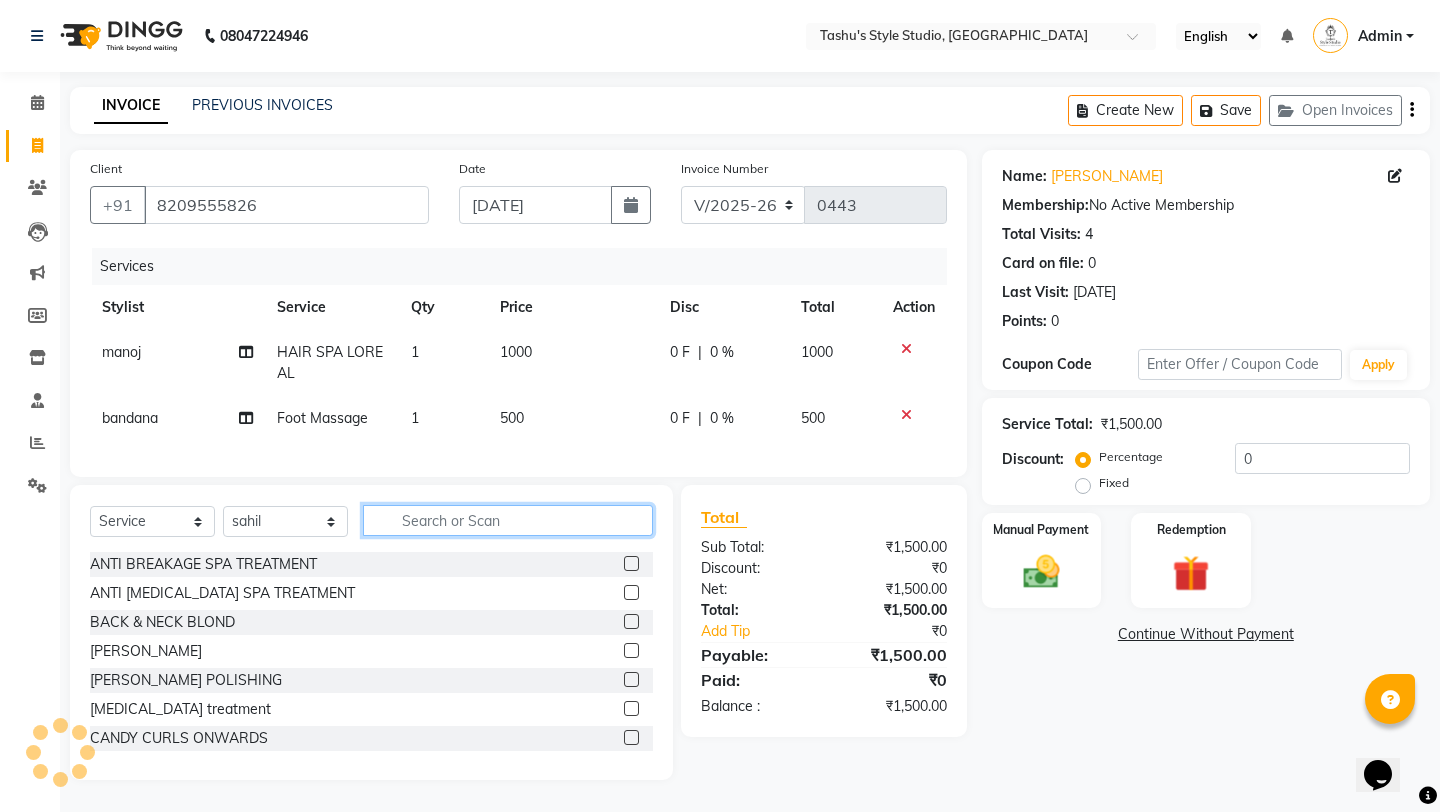 type on "h" 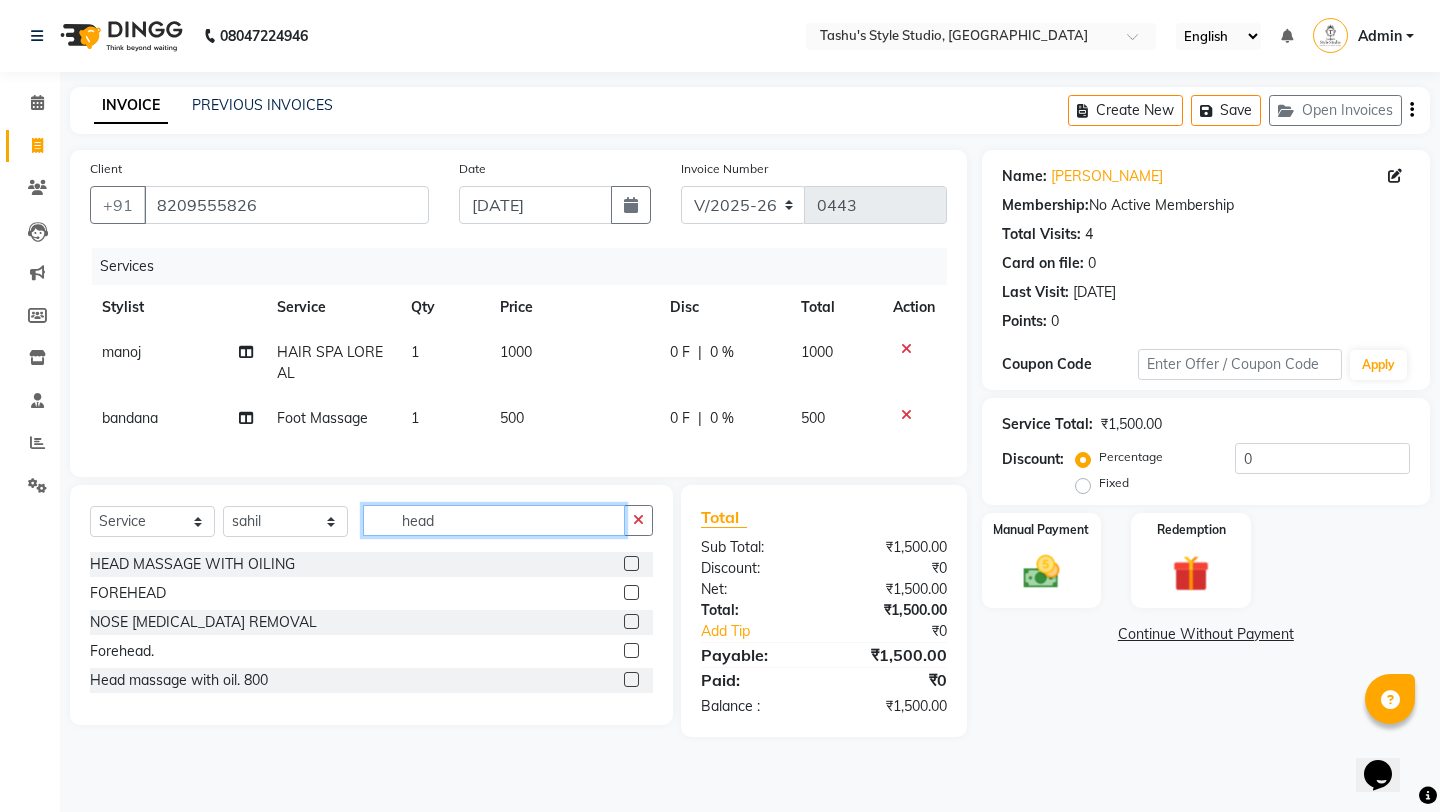 type on "head" 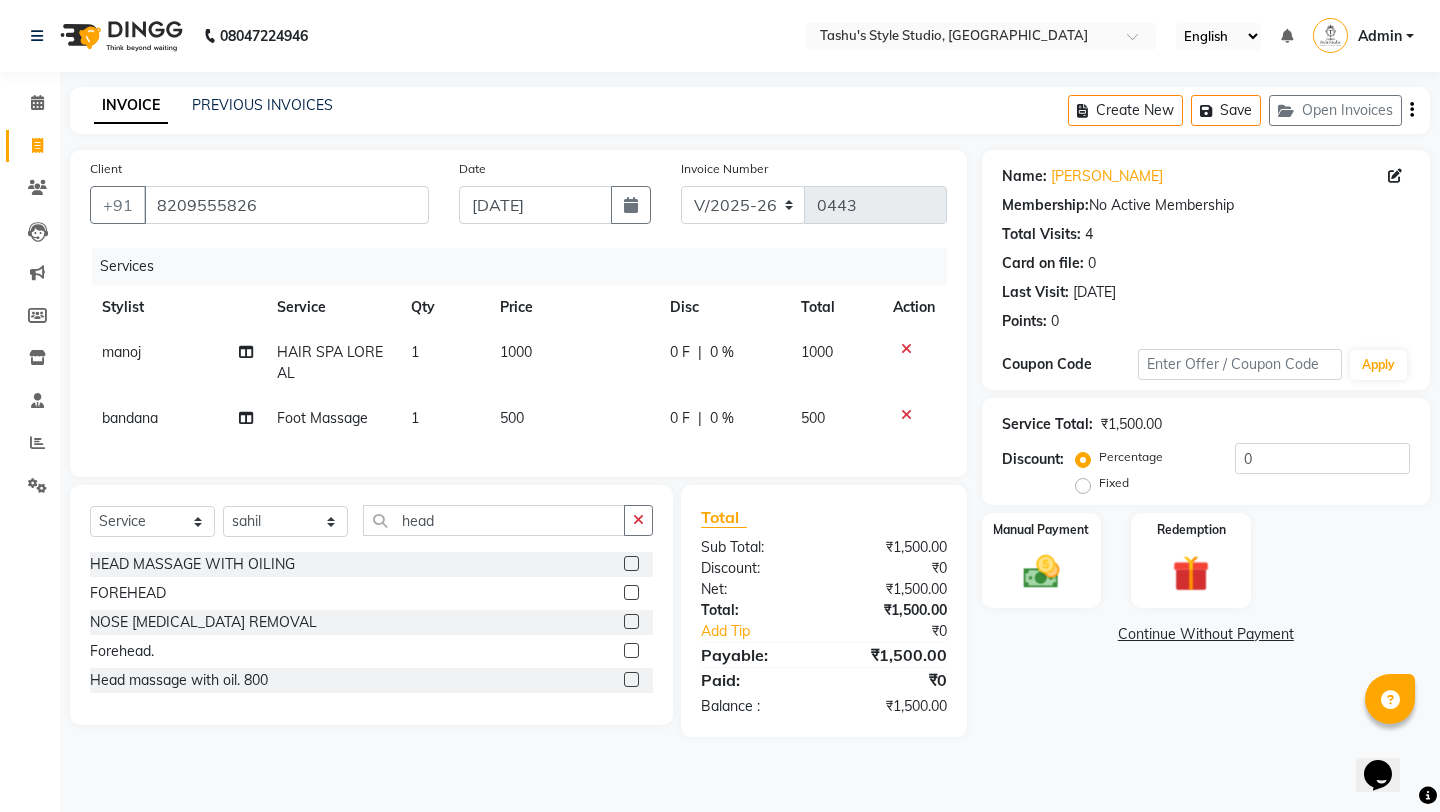 click 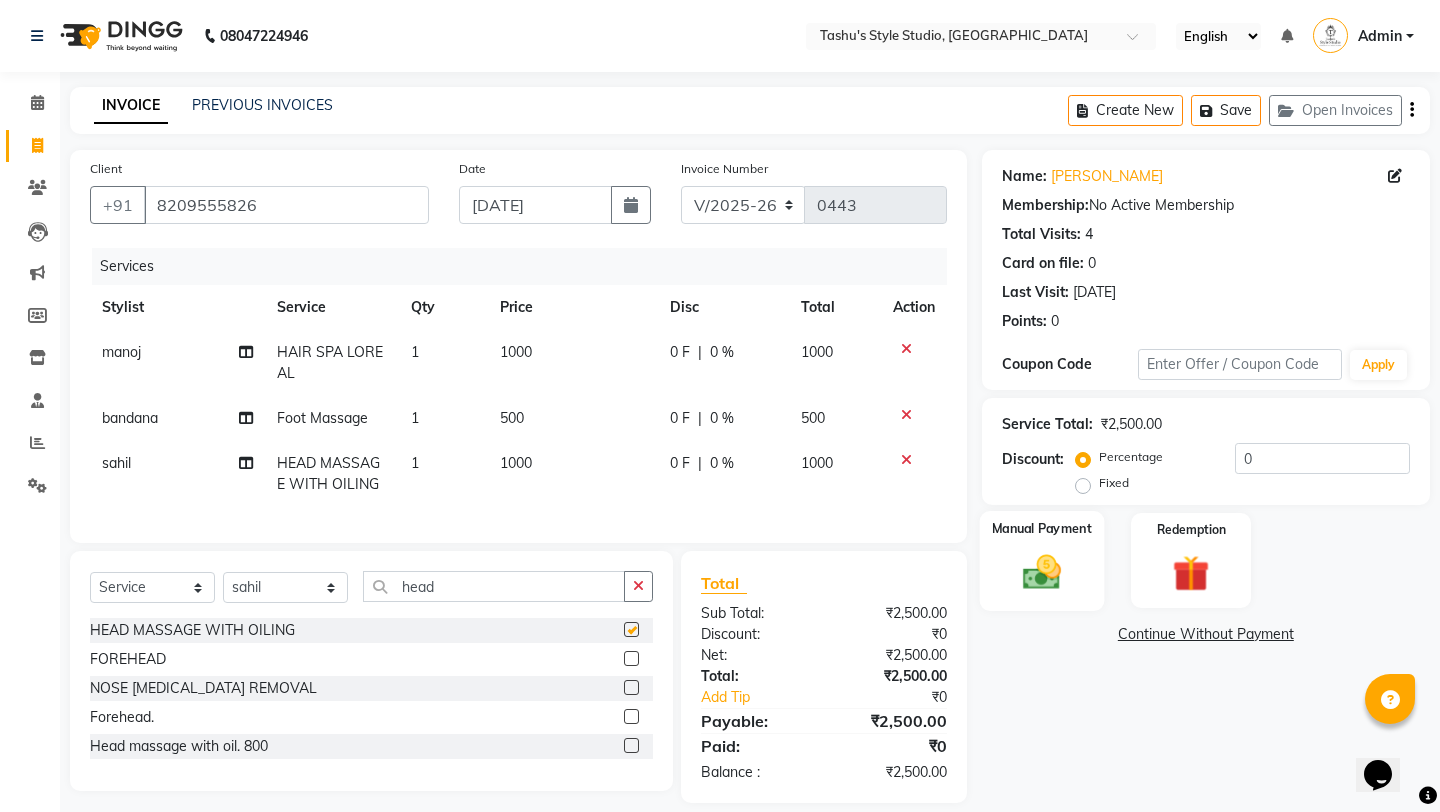 checkbox on "false" 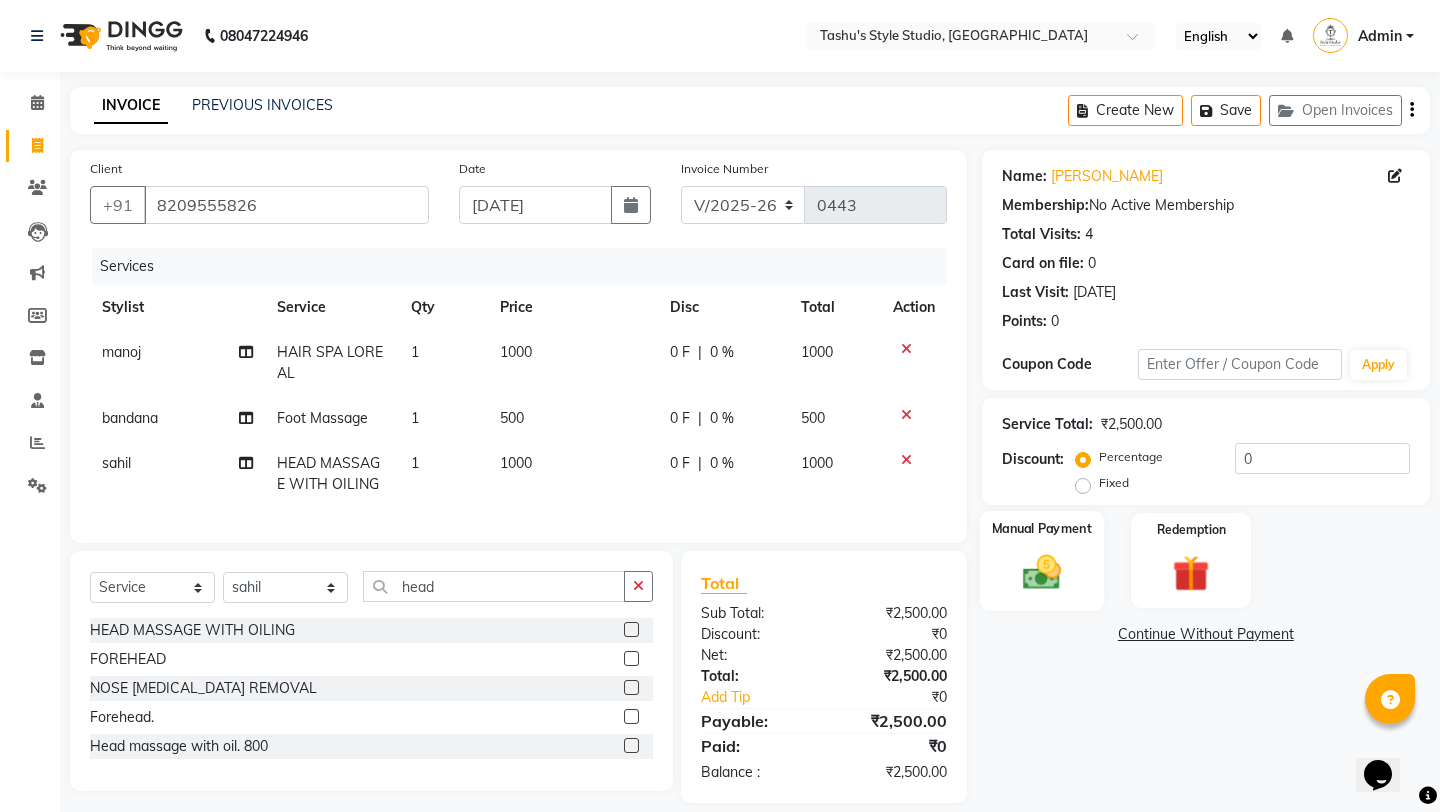 click 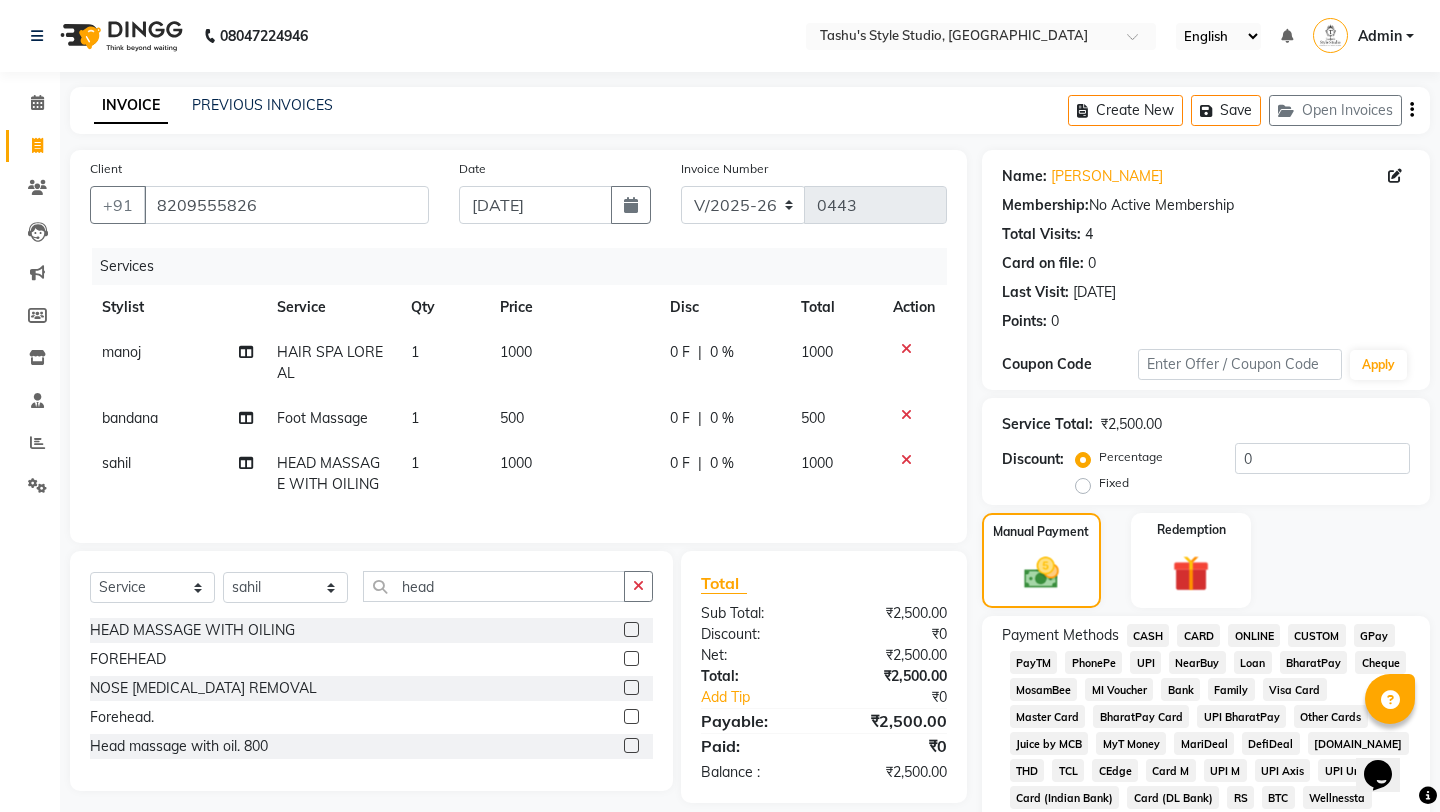 click on "UPI" 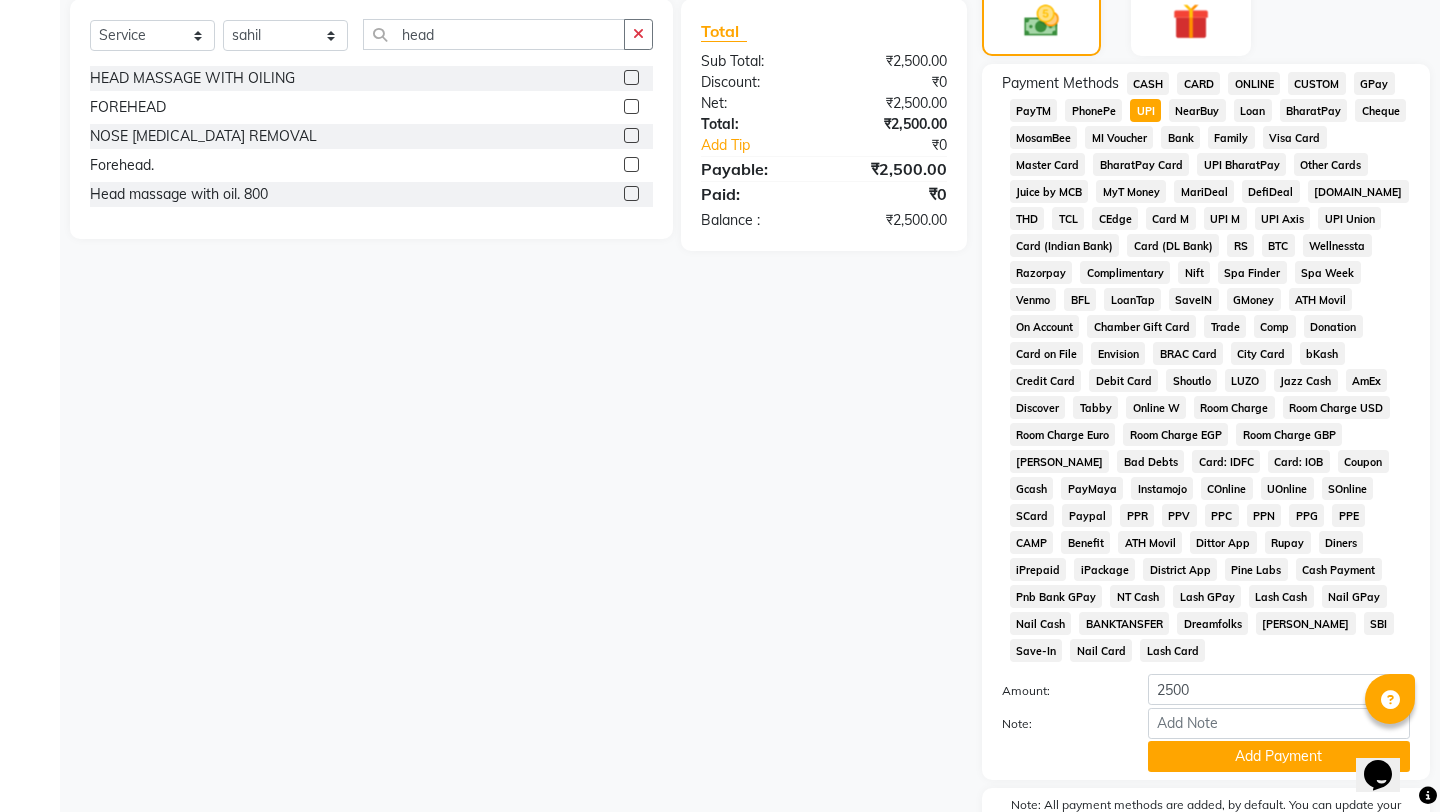 scroll, scrollTop: 645, scrollLeft: 0, axis: vertical 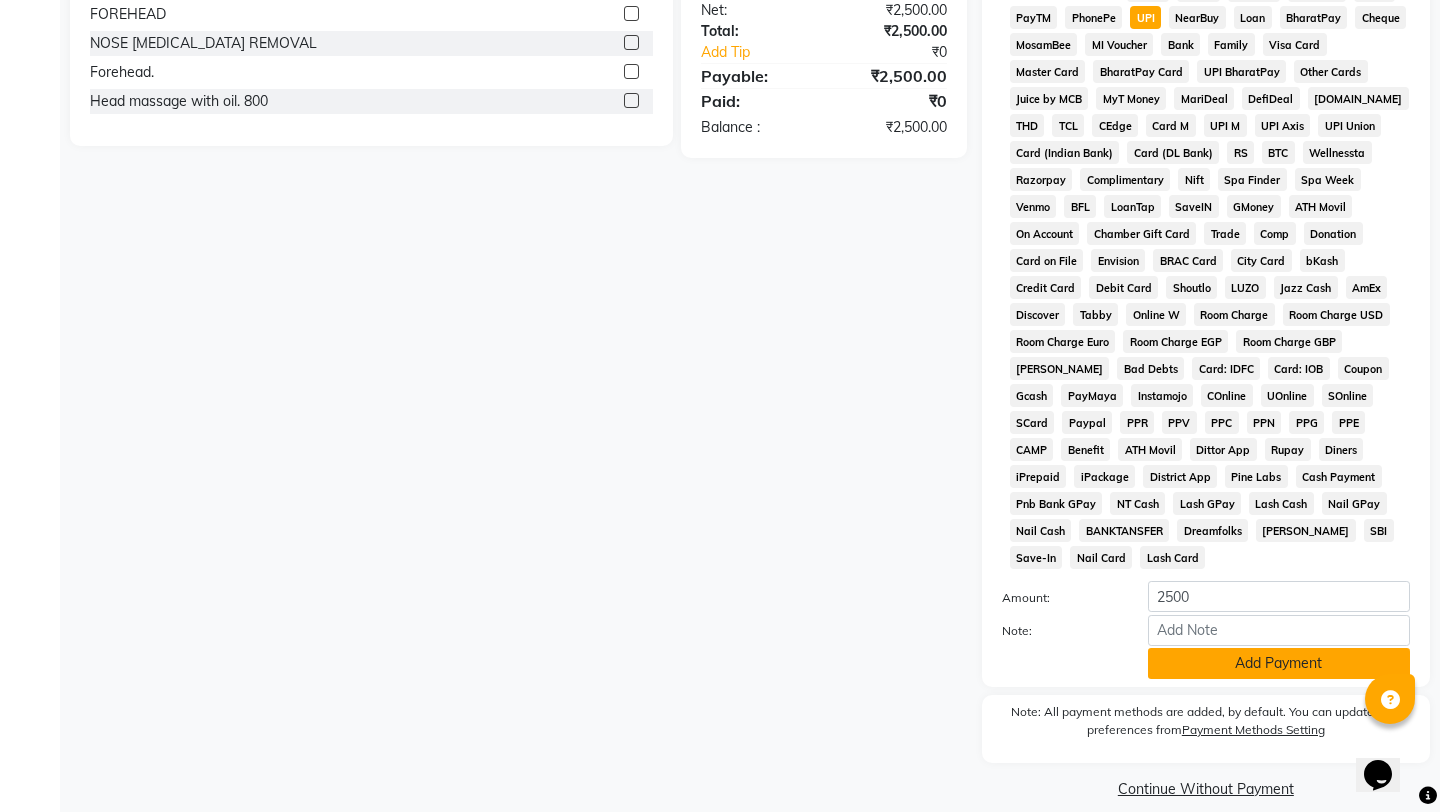 click on "Add Payment" 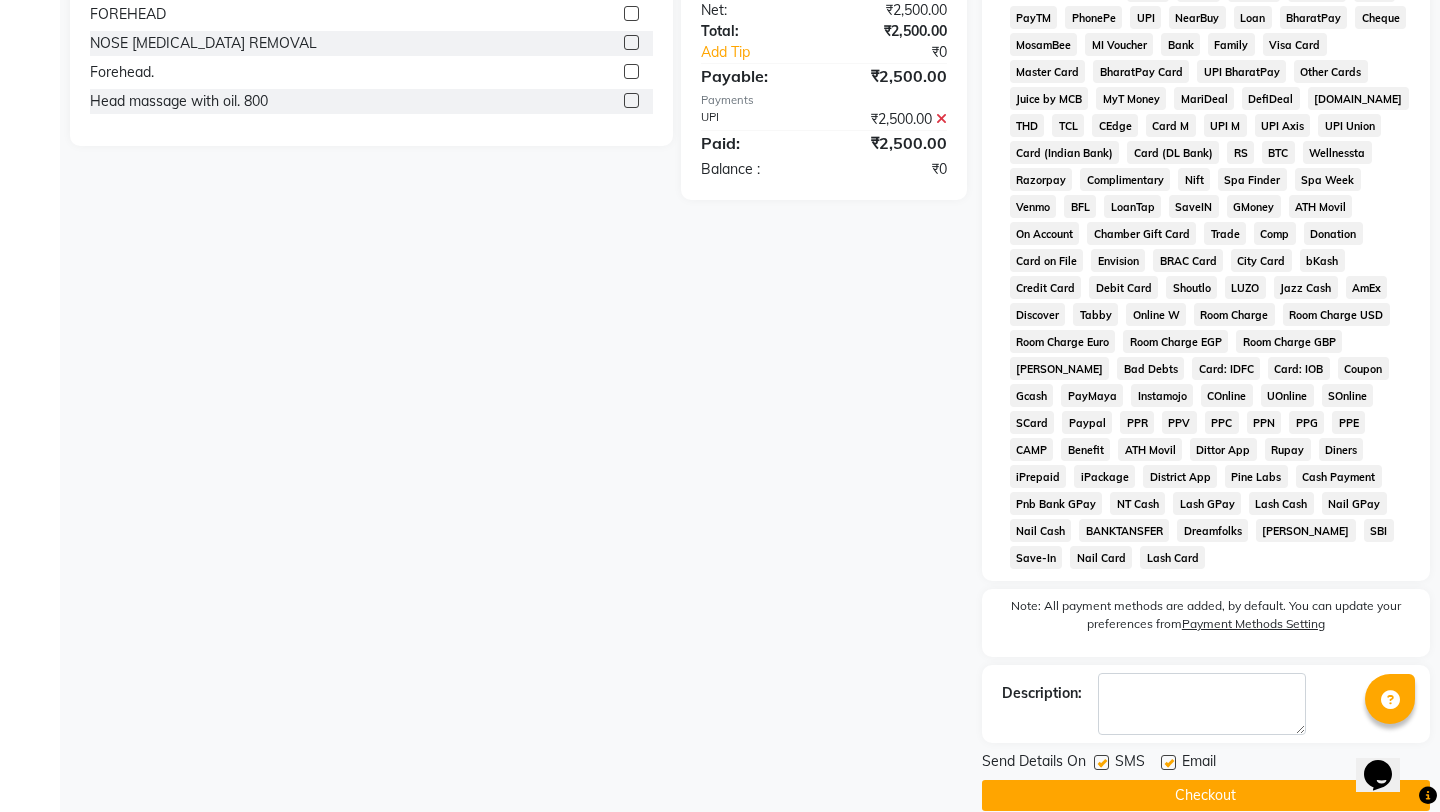 click 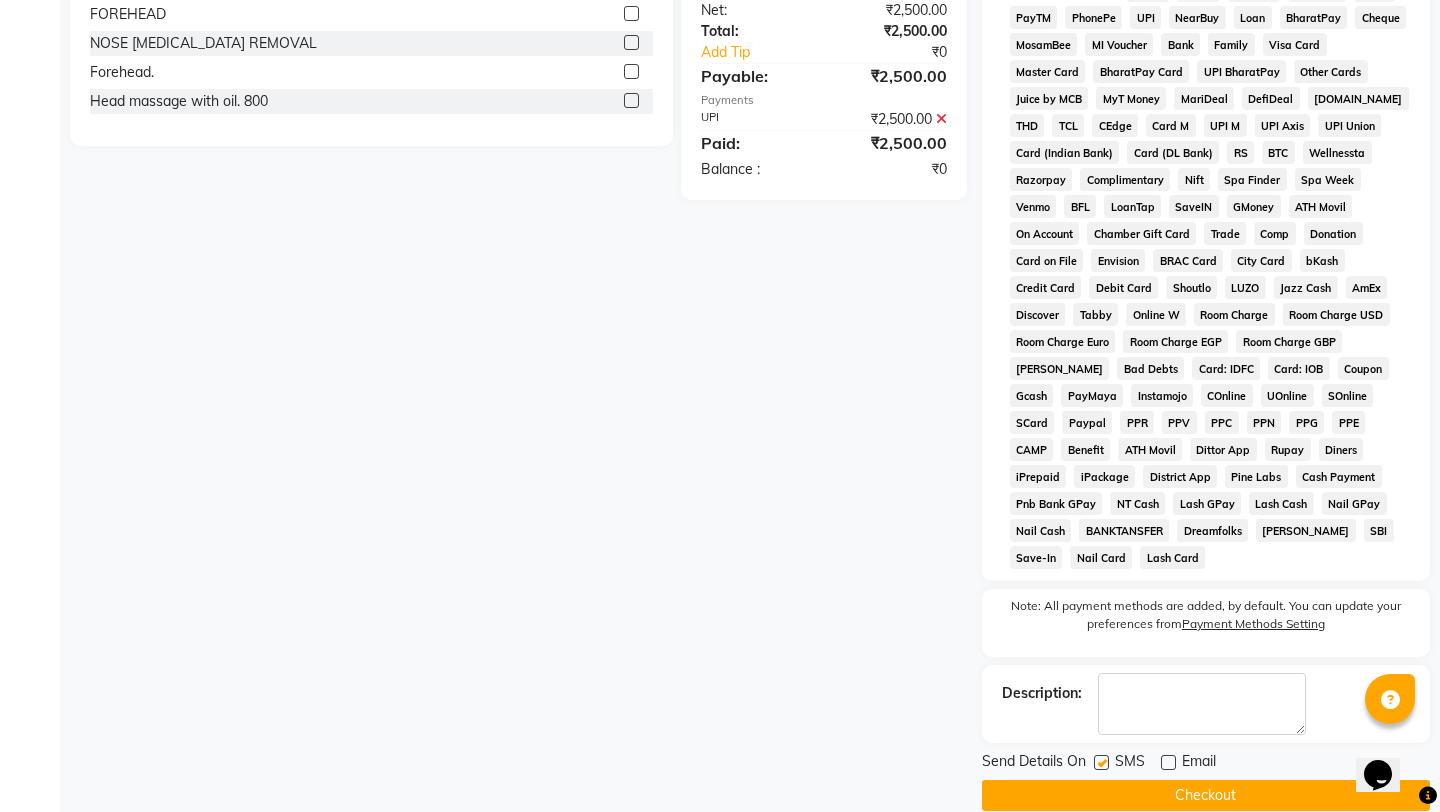 click 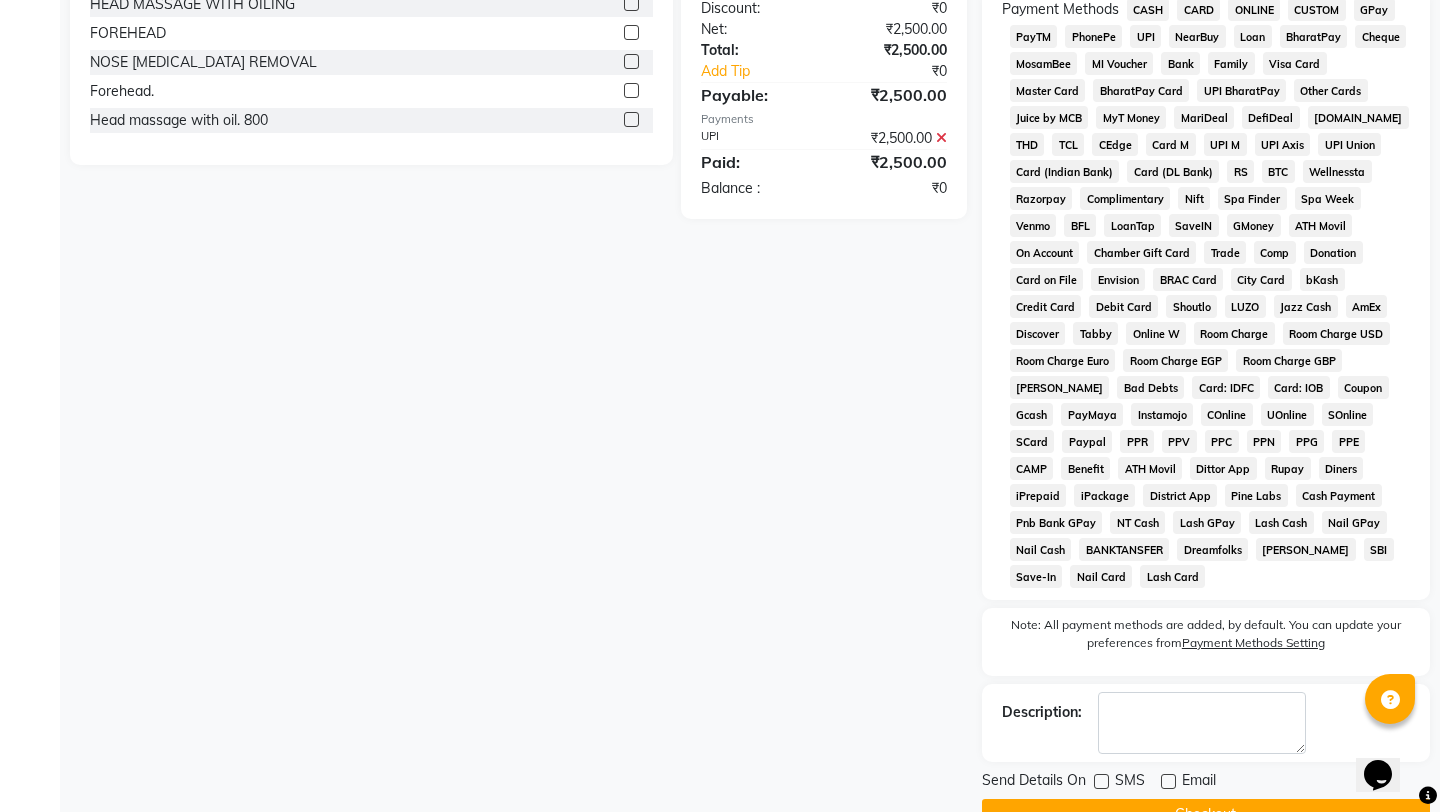 scroll, scrollTop: 652, scrollLeft: 0, axis: vertical 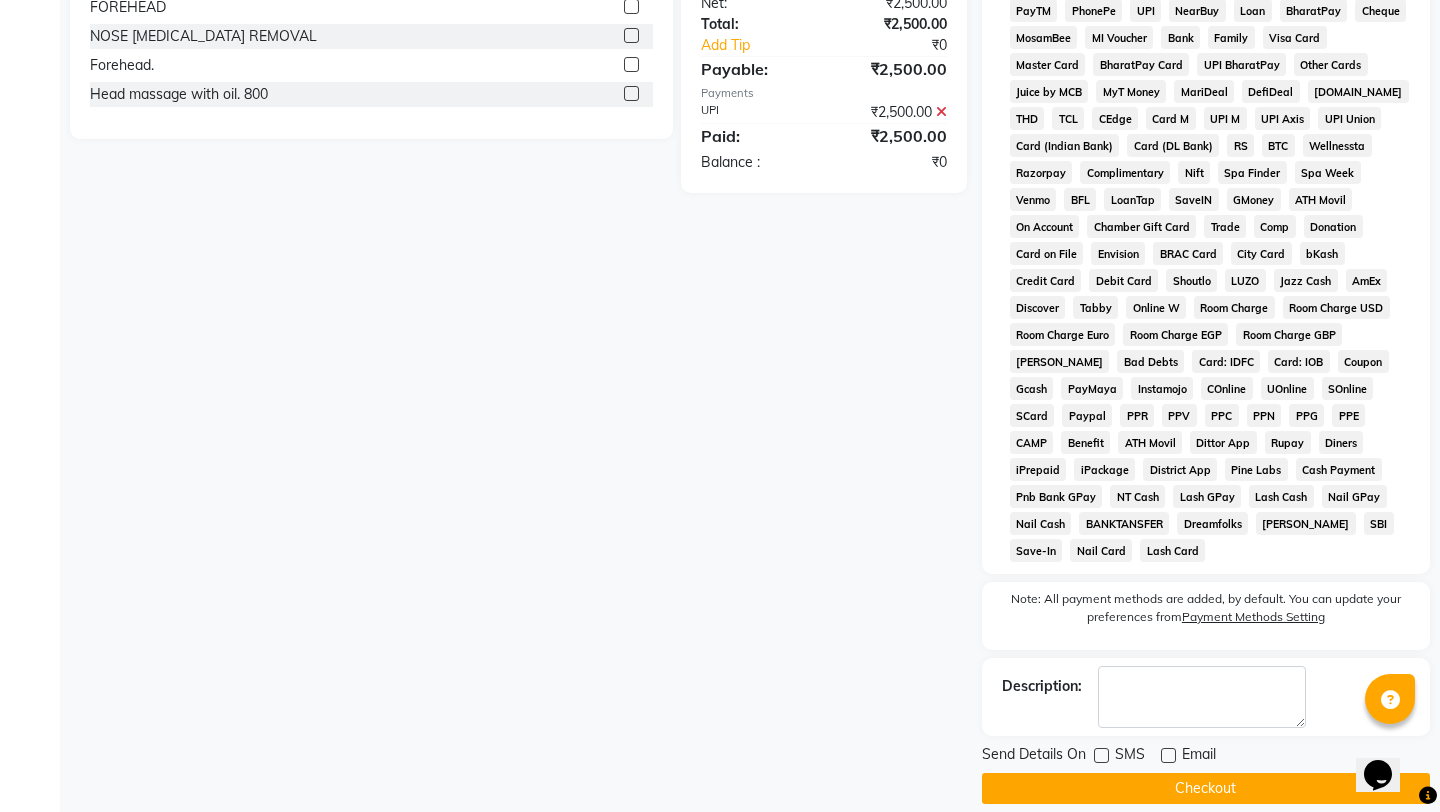 click on "Checkout" 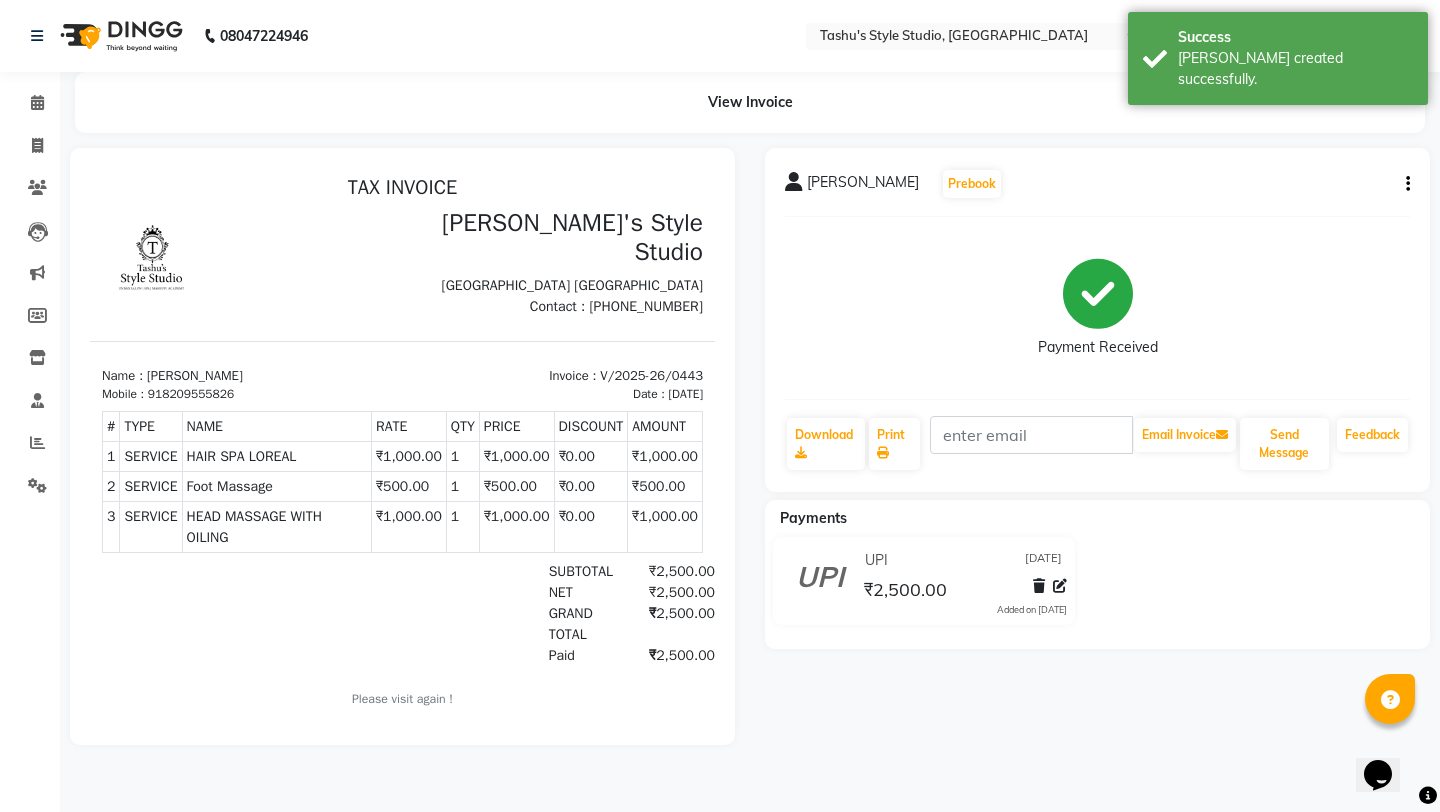 scroll, scrollTop: 0, scrollLeft: 0, axis: both 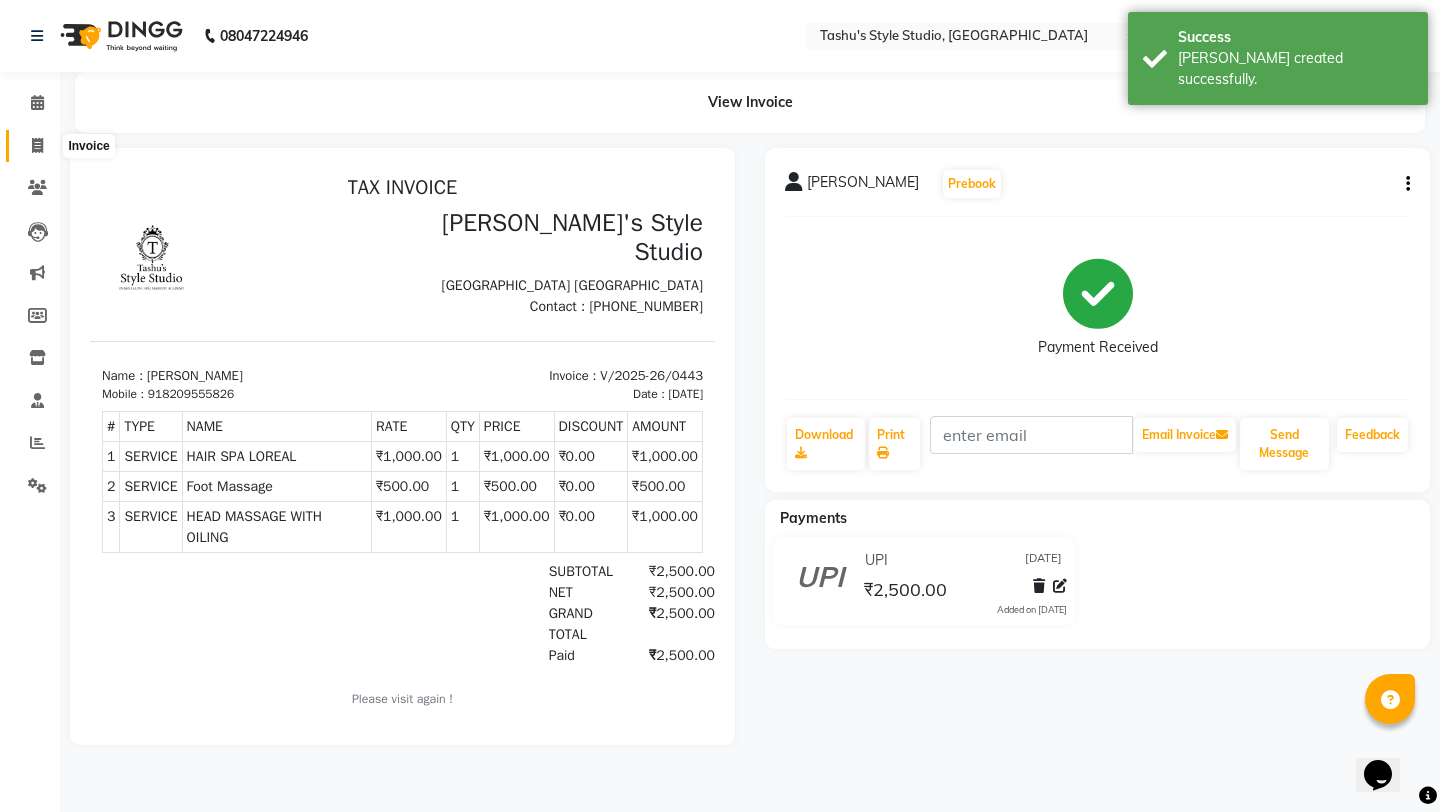 click 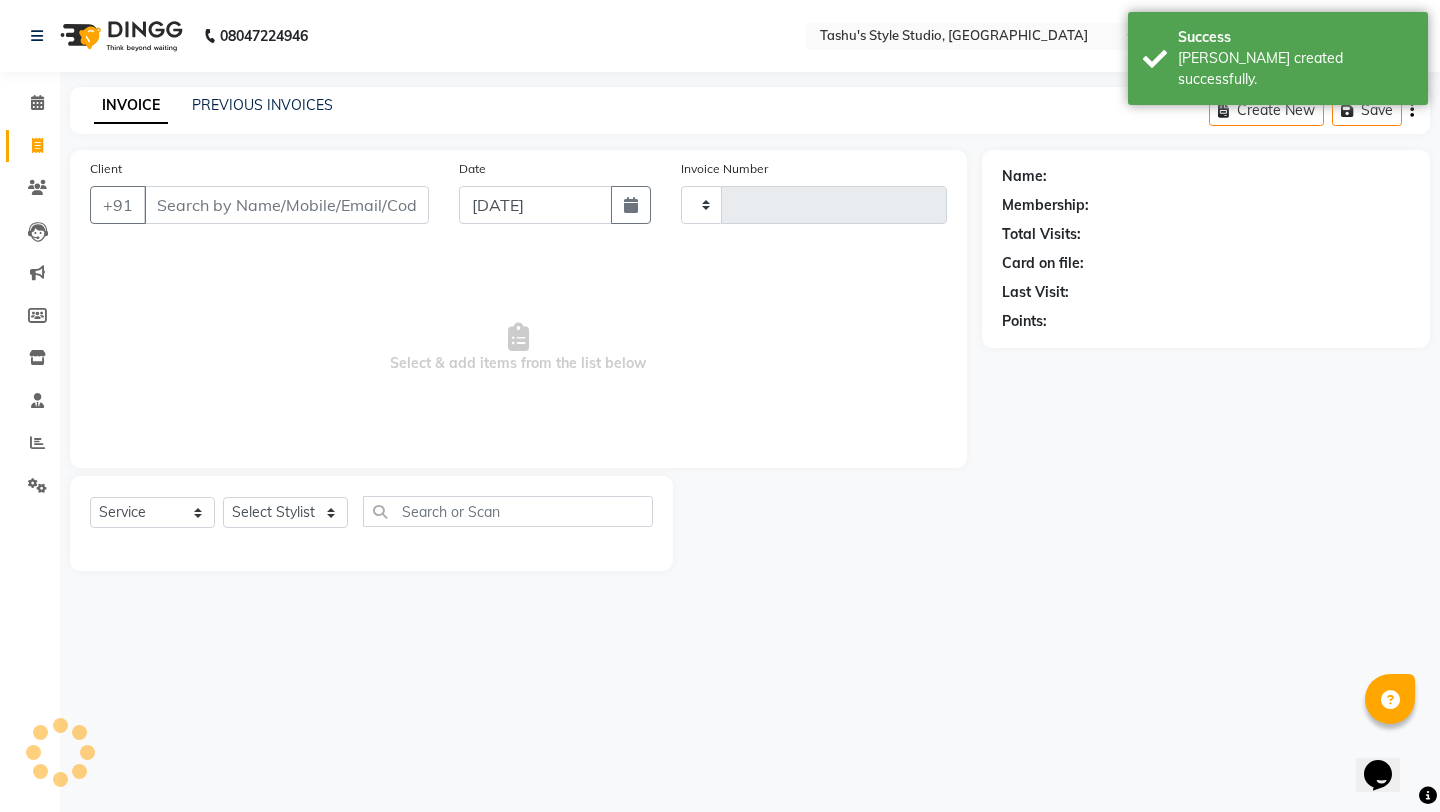 type on "0444" 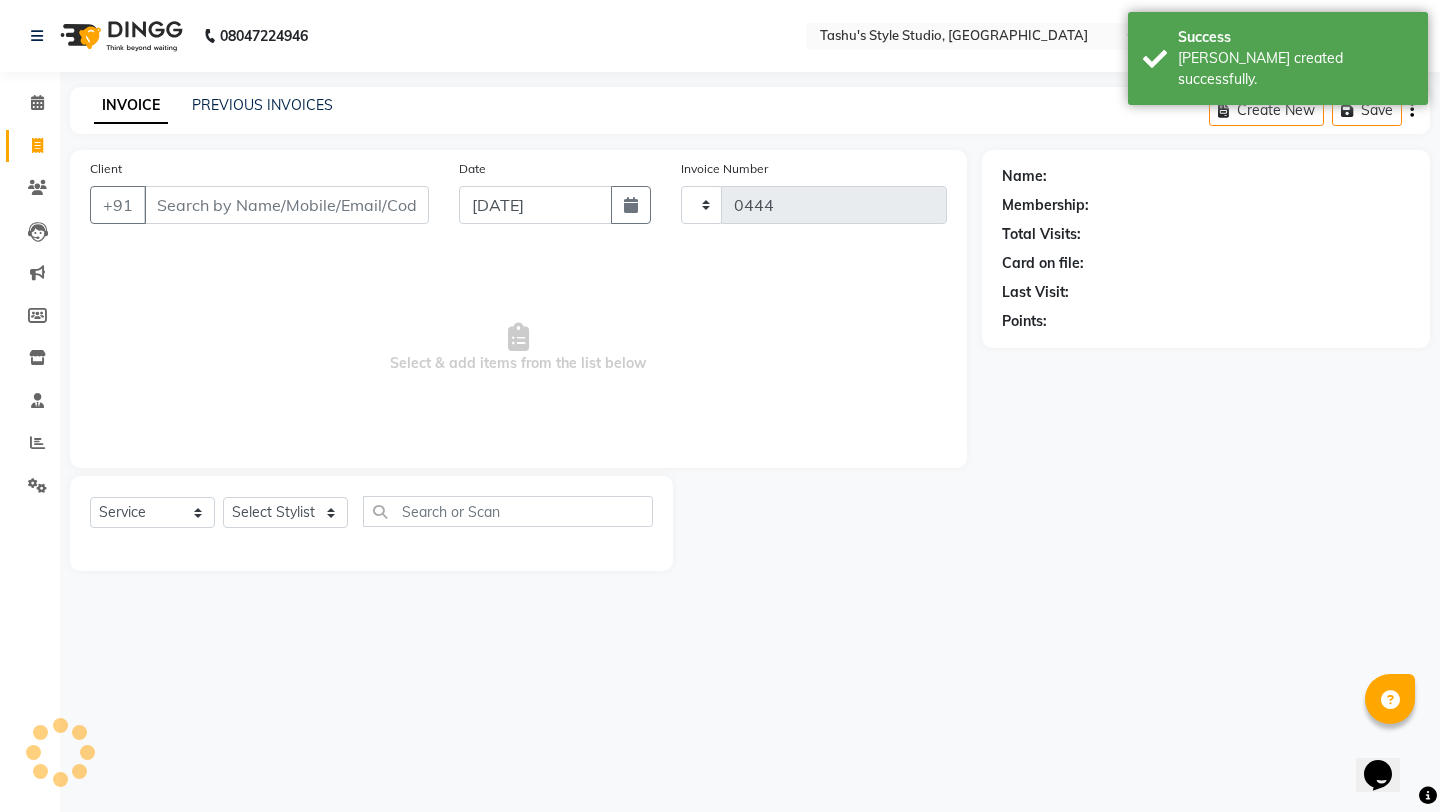 select on "5375" 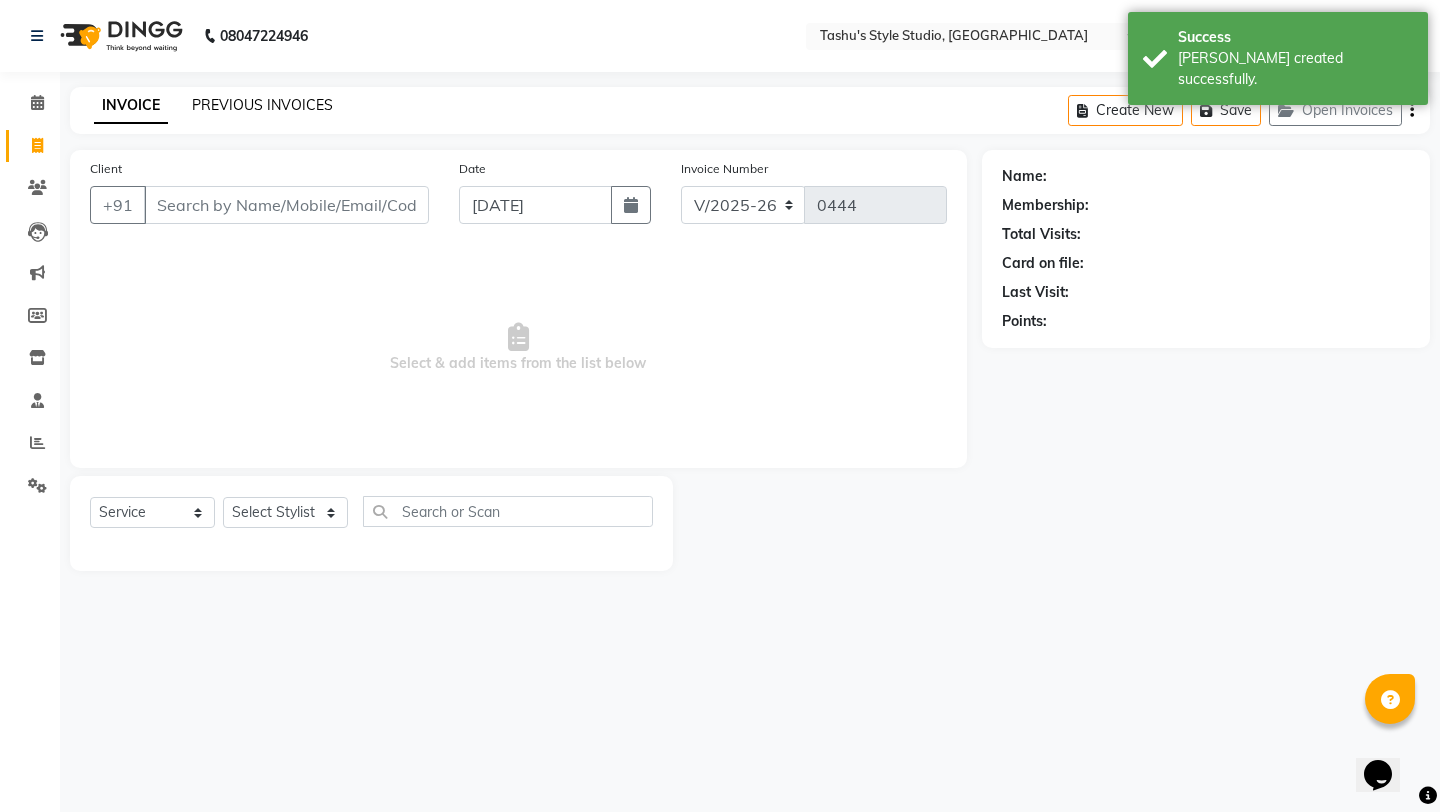 click on "PREVIOUS INVOICES" 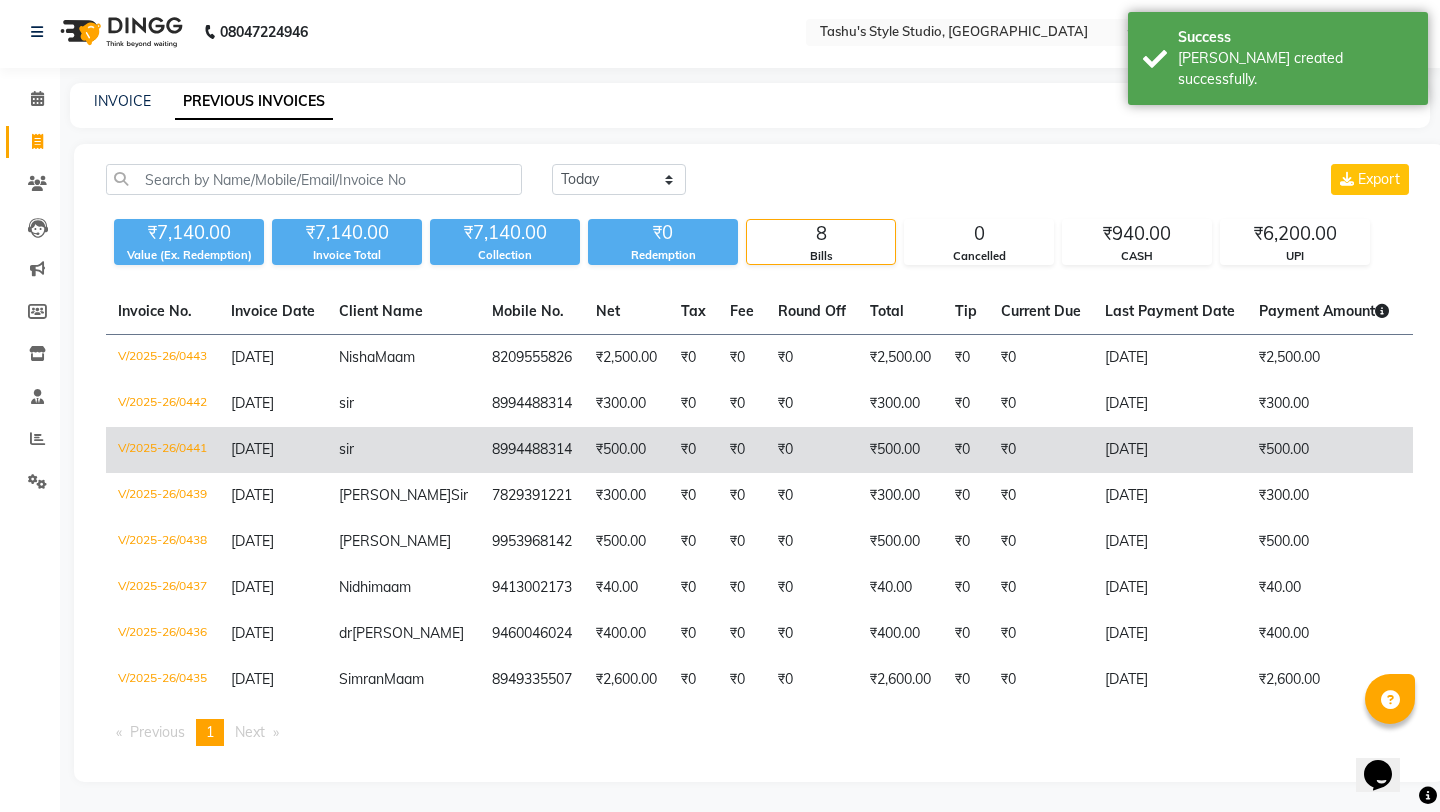 scroll, scrollTop: 0, scrollLeft: 0, axis: both 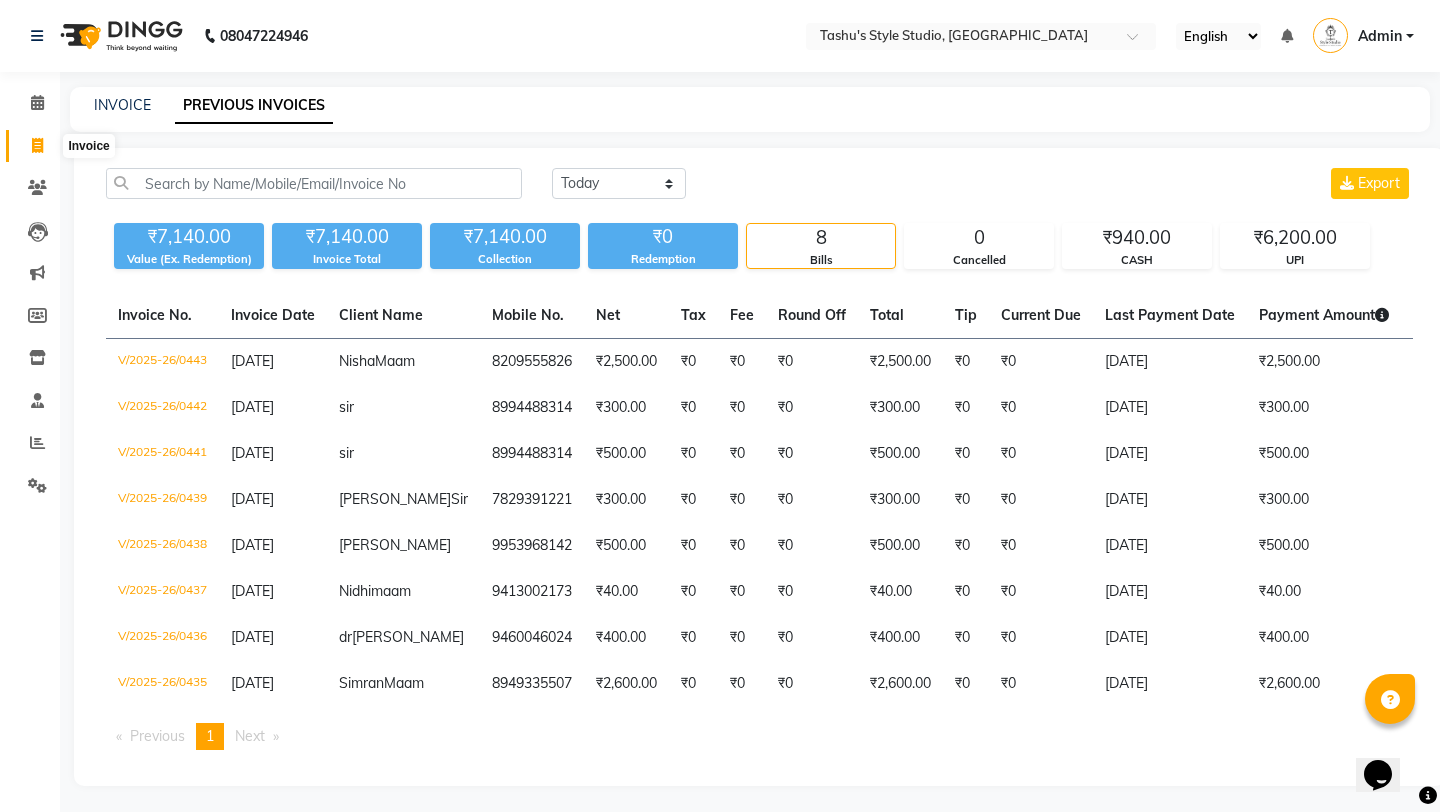 click 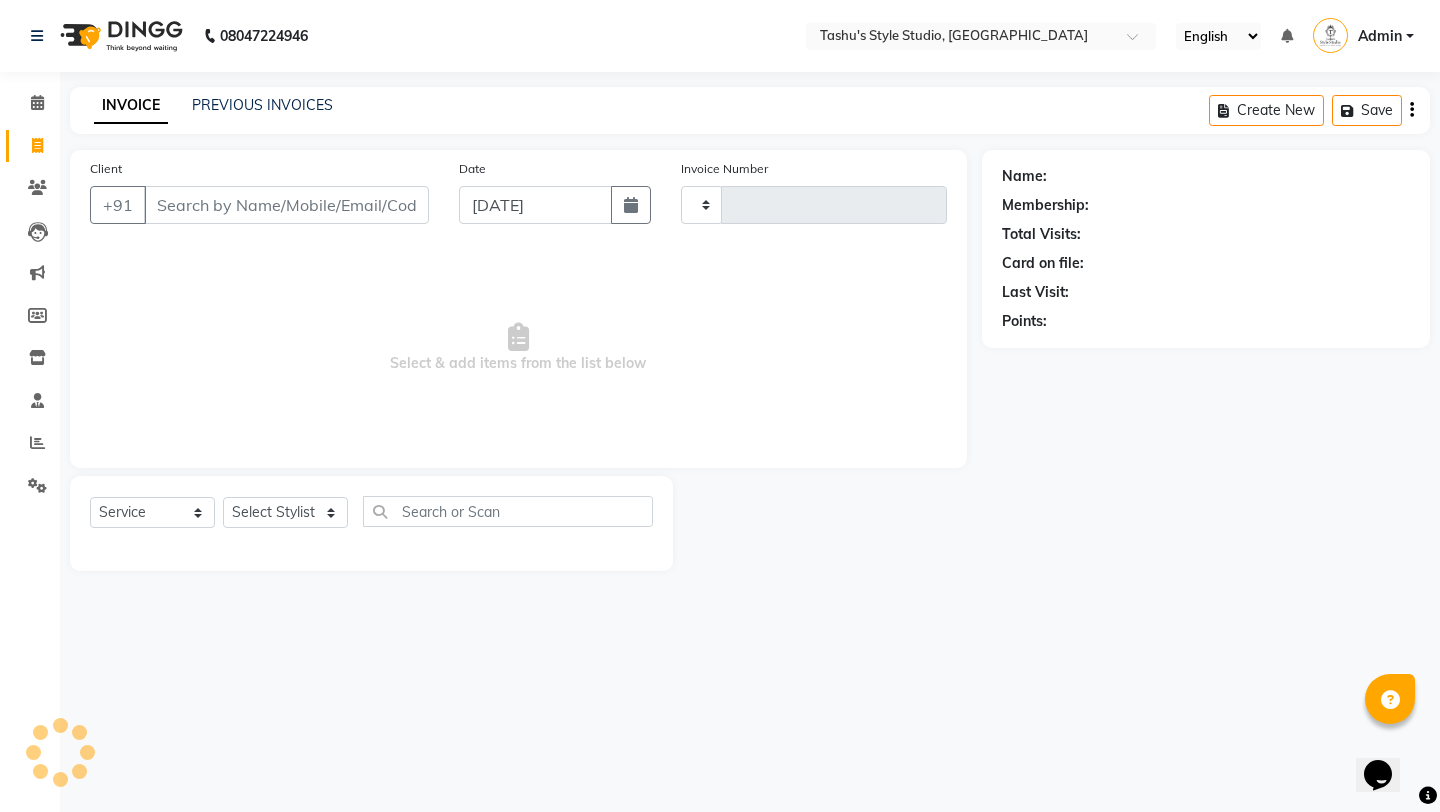 type on "0444" 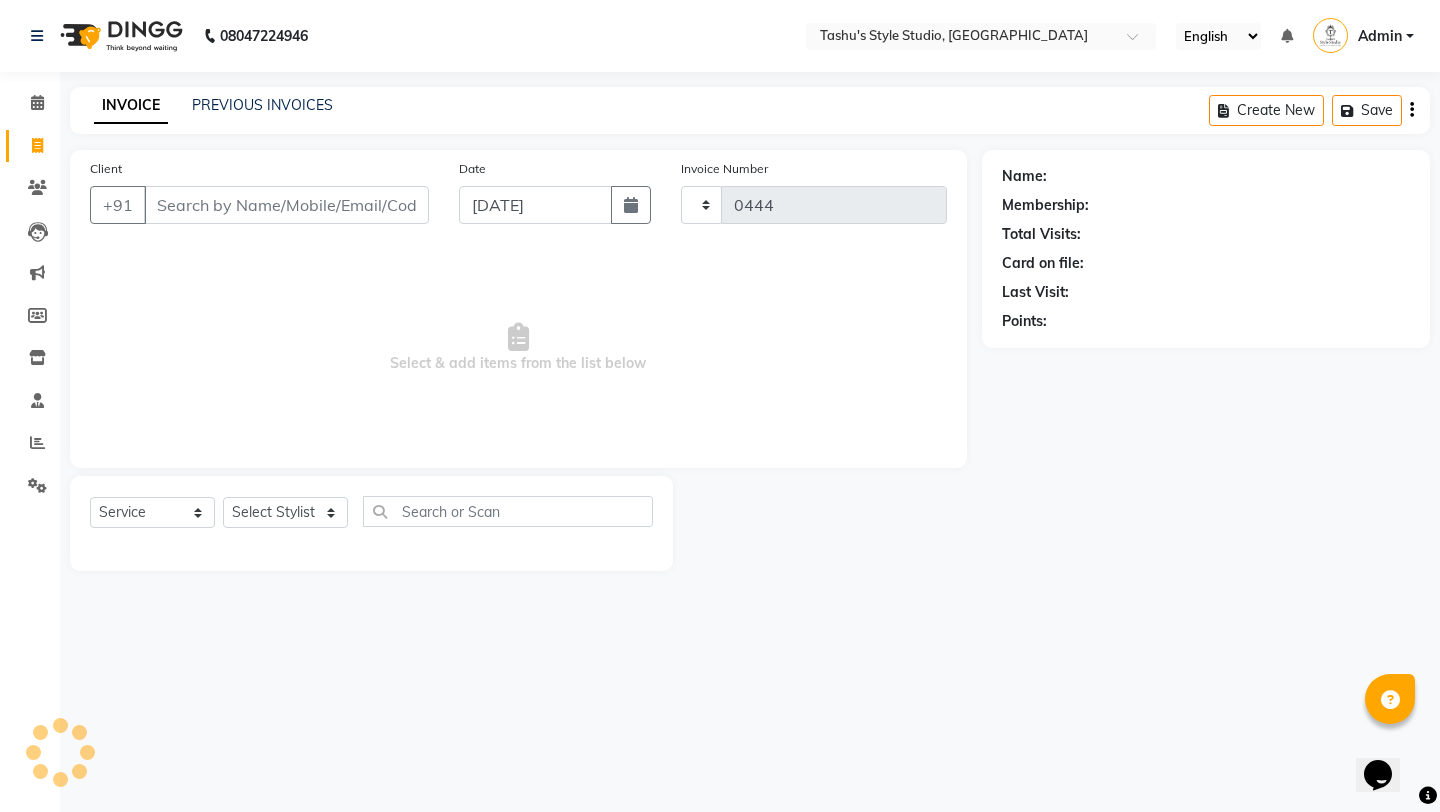 select on "5375" 